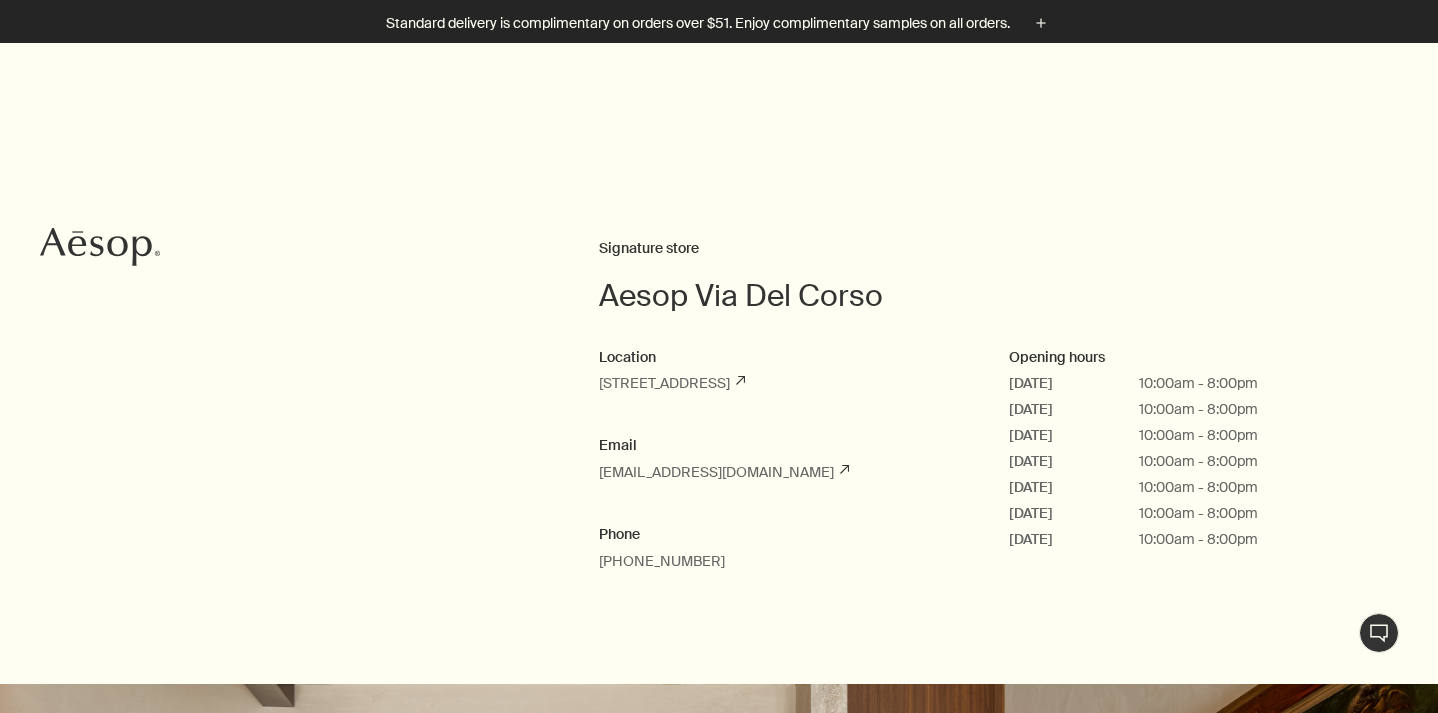 scroll, scrollTop: 882, scrollLeft: 1, axis: both 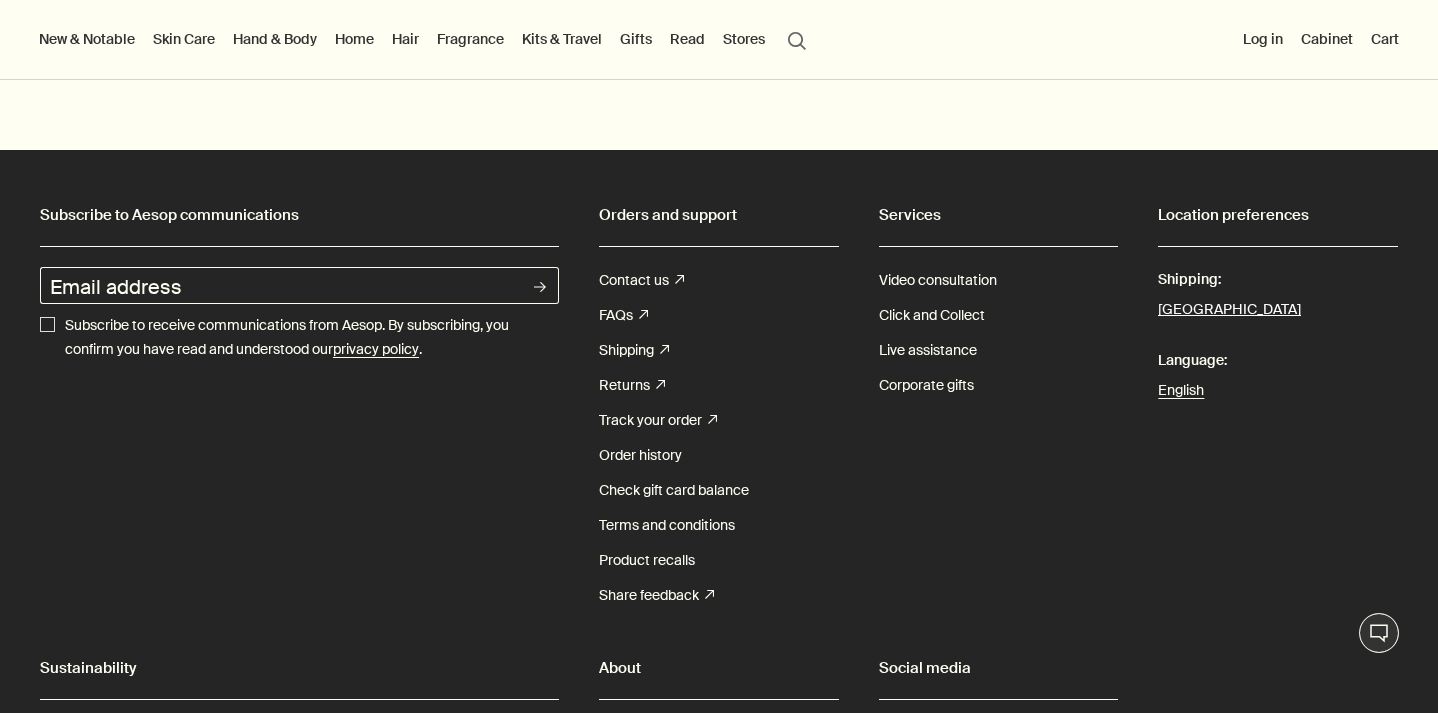 click on "[GEOGRAPHIC_DATA]" at bounding box center [1229, 310] 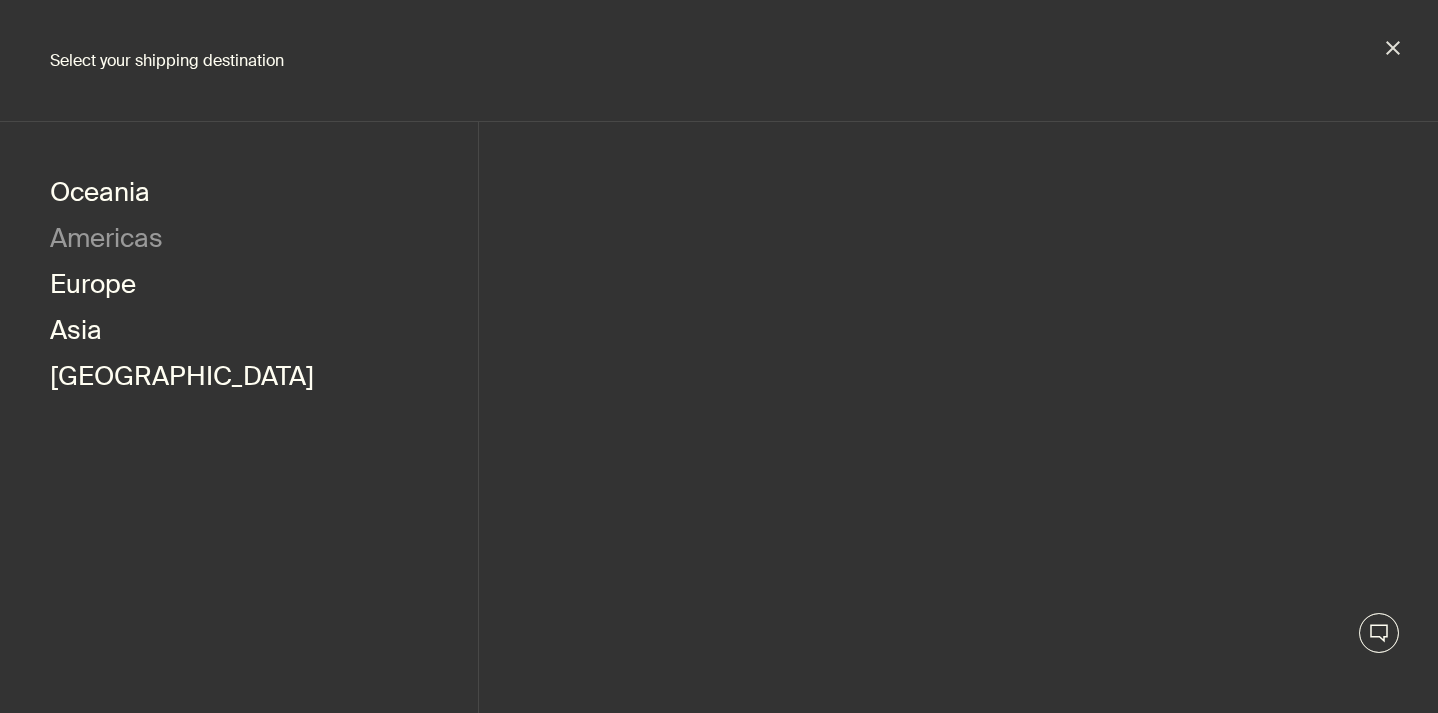 click on "Americas" at bounding box center (106, 241) 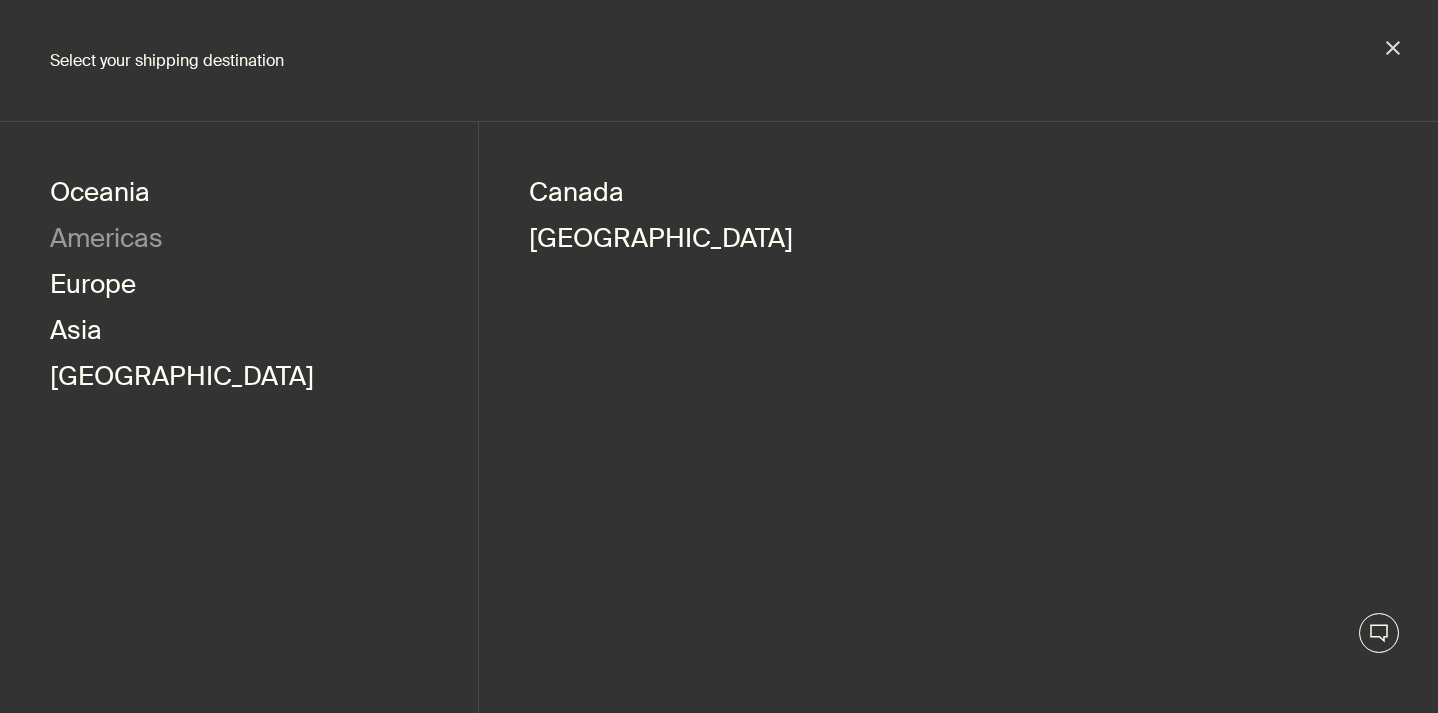 click on "Select your shipping destination" at bounding box center [719, 61] 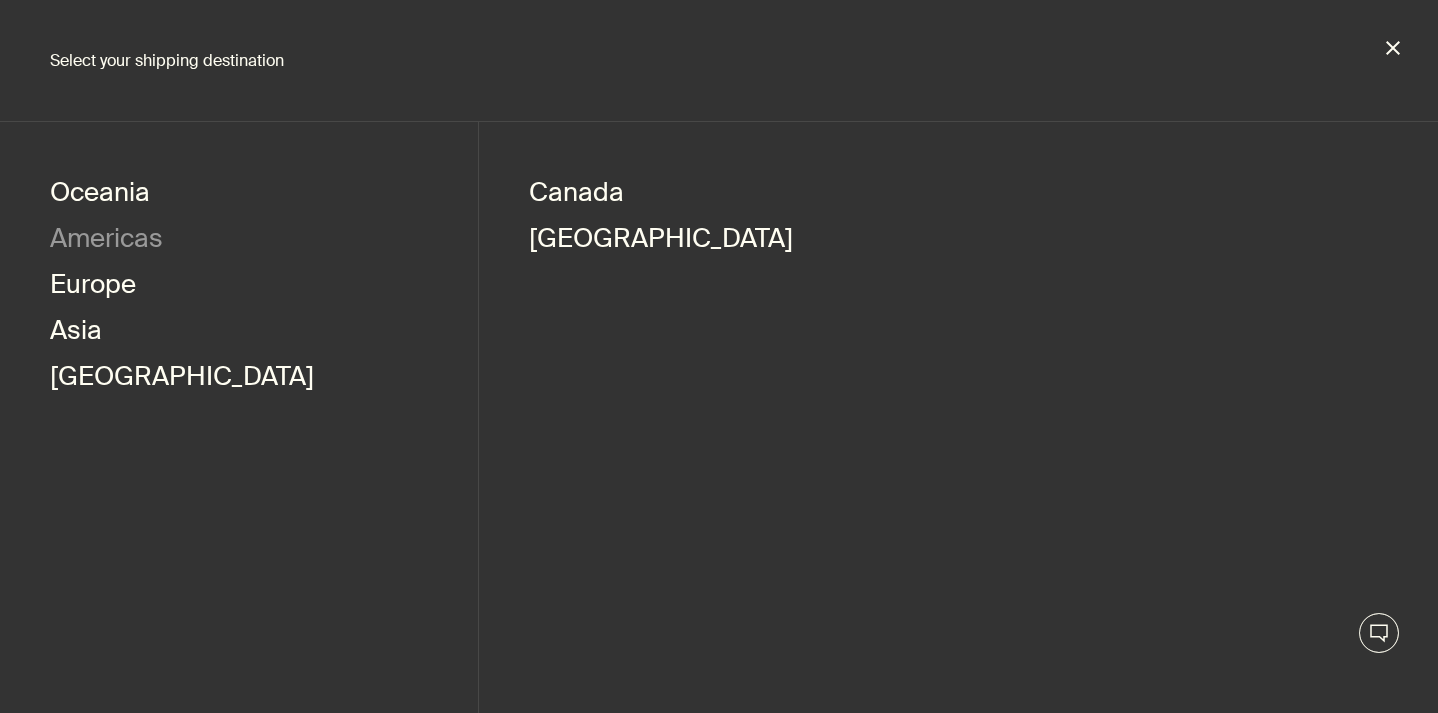 click on "close" at bounding box center (1393, 48) 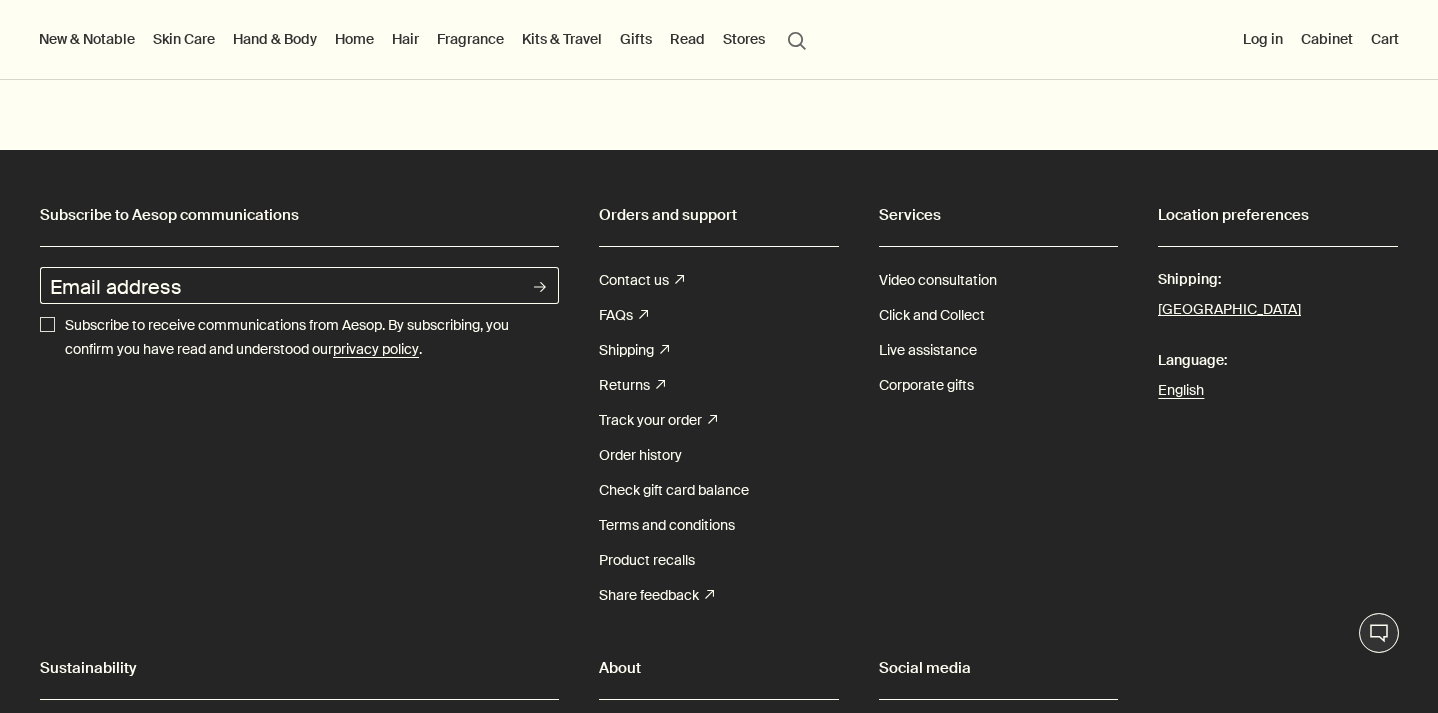 click on "Skip to main content Standard delivery is complimentary on orders over $51. Enjoy complimentary samples on all orders. plus New & Notable New additions Lucent Facial Refiner Eleos Nourishing Body Cleanser Aurner Eau de Parfum Virēre Eau de Parfum Notable formulations Reverence Aromatique Hand Wash Geranium Leaf Body Cleanser Resurrection Aromatique Hand Balm Immaculate Facial Tonic Skin Care Discover Skin Care   rightArrow Cleansers & Exfoliants Treat & Masque Toners Hydrators & Moisturisers Eye & Lip Care Shaving Sun Care Skin Care Kits See all Skin Care Skin type or concern Normal Dry Oily Combination Sensitive Mature Seasonal Skin Care Summer Winter New additions Lucent Facial Refiner Immaculate Facial Tonic An introduction to skin types   rightArrow Lessons from the lab Hand & Body Discover Hand & Body   rightArrow Hand Washes & Balms Bar Soaps Body Cleansers & Scrubs Body Balms & Oils Oral Care & Deodorants See all Hand & Body New additions Eleos Nourishing Body Cleanser Eleos Aromatique Hand Balm" at bounding box center (719, -5050) 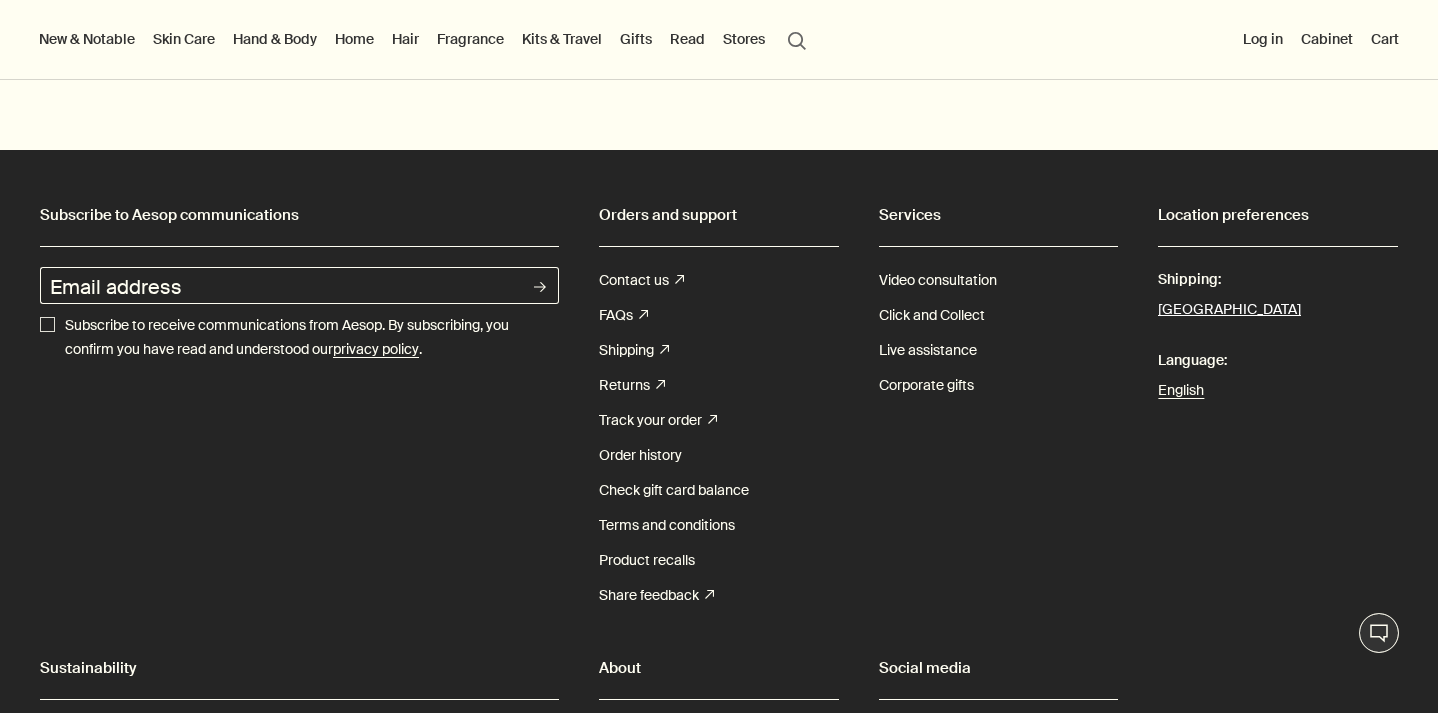 click on "[GEOGRAPHIC_DATA]" at bounding box center (1229, 310) 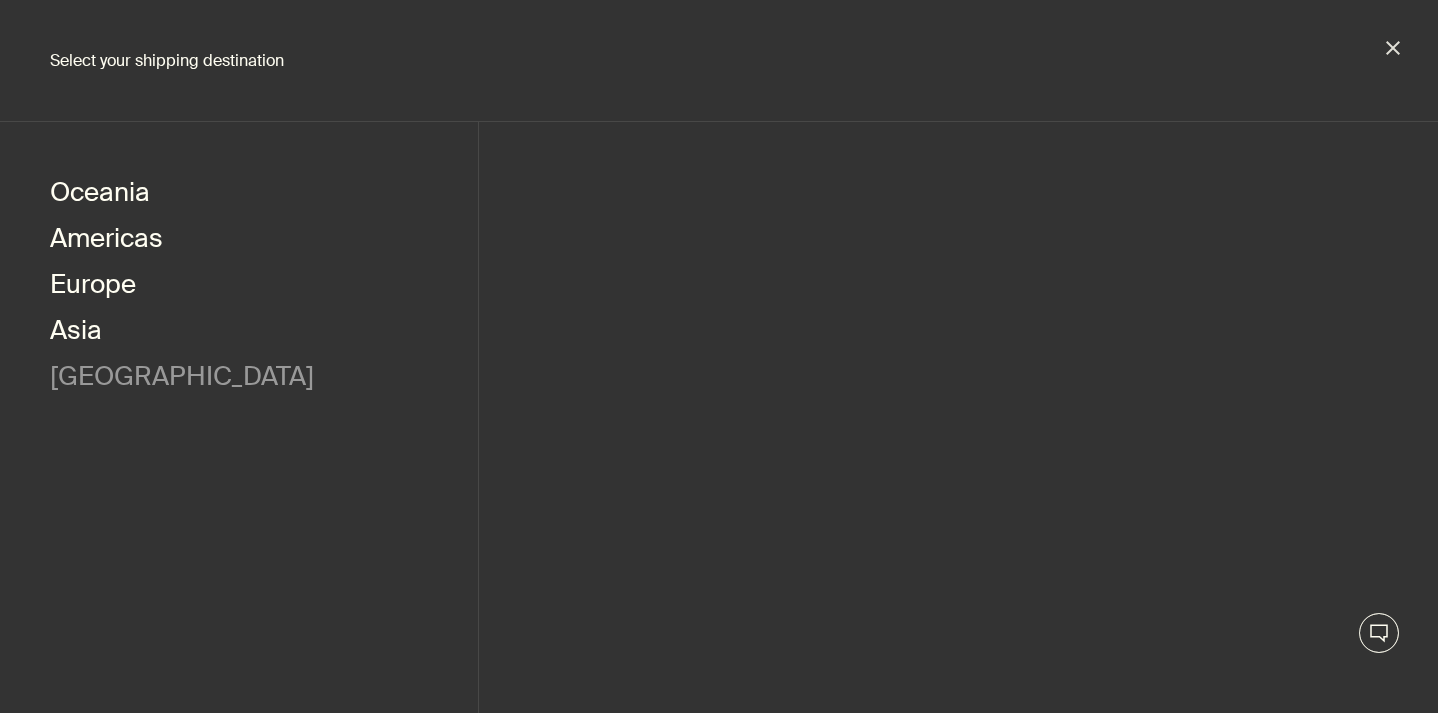 click on "Middle East" at bounding box center (182, 379) 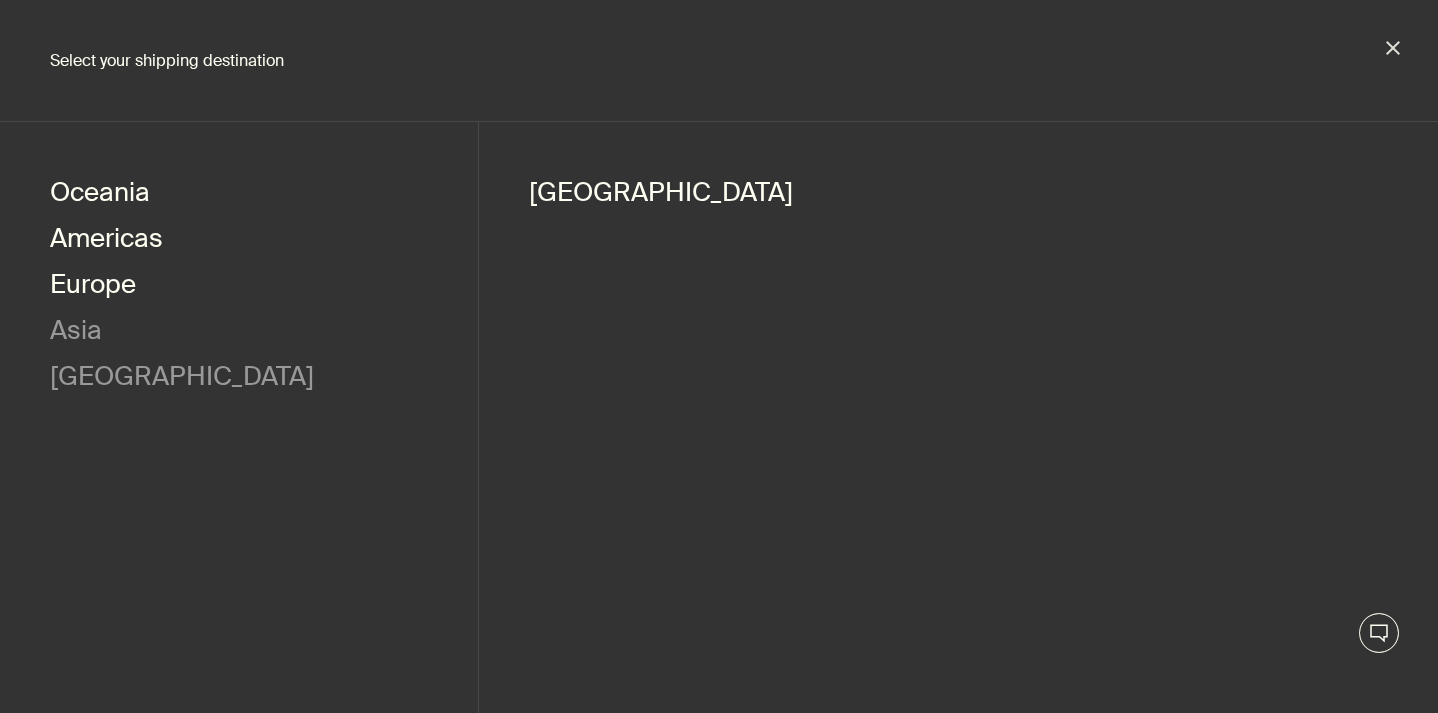 click on "Asia" at bounding box center [76, 333] 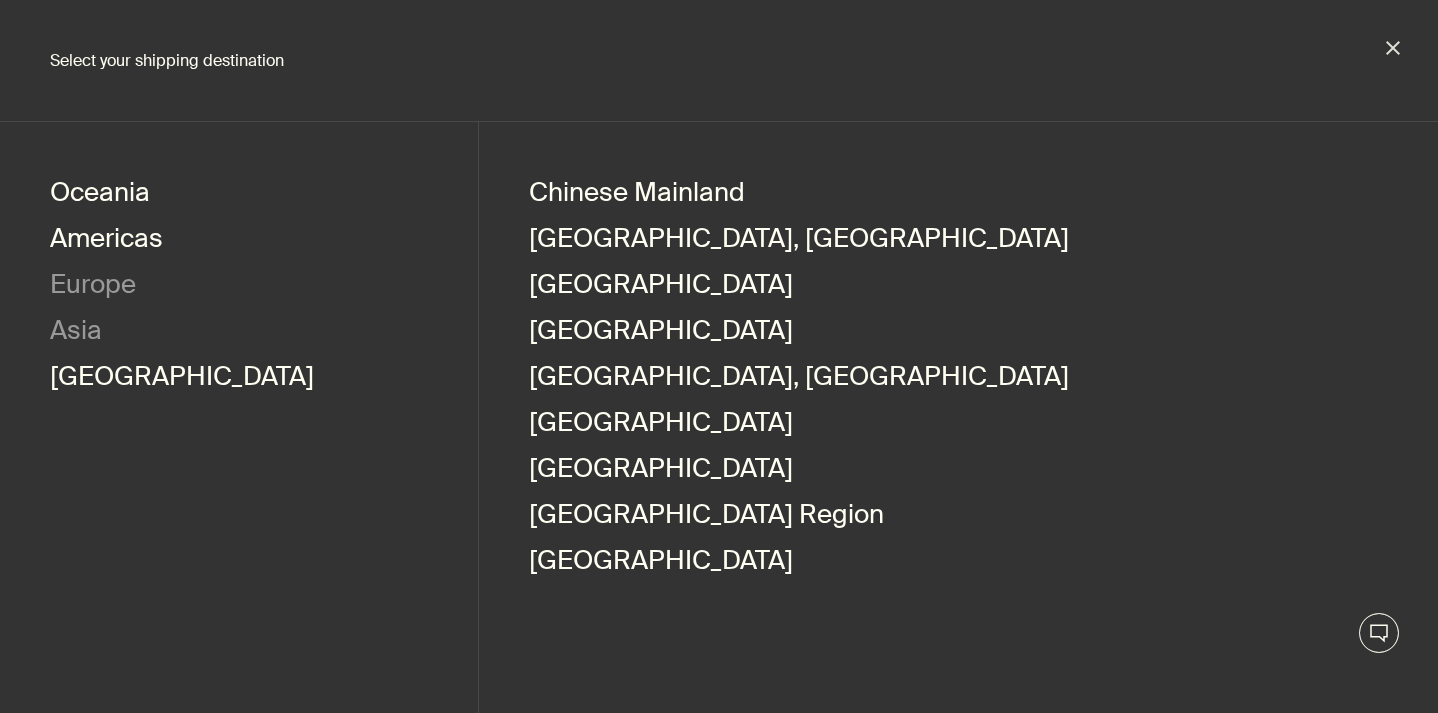 click on "Europe" at bounding box center [93, 287] 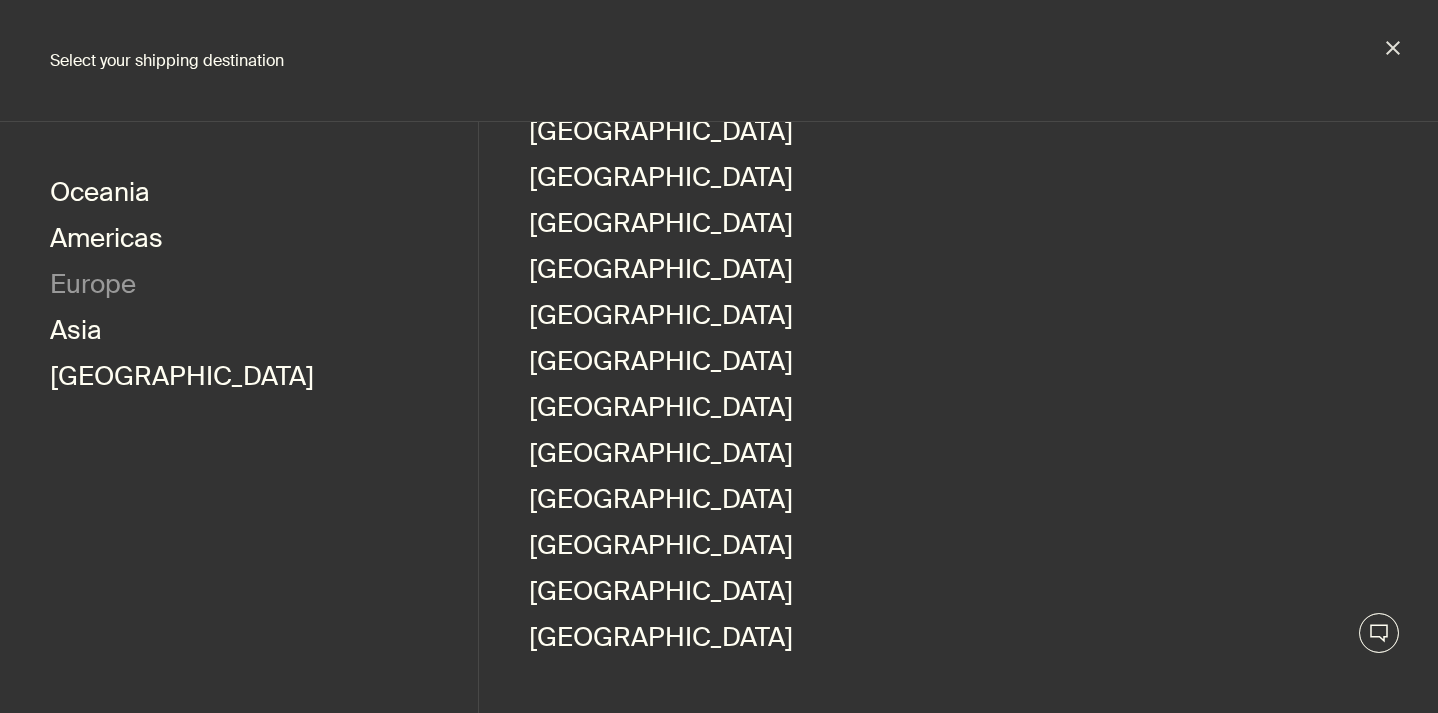 scroll, scrollTop: 1073, scrollLeft: 0, axis: vertical 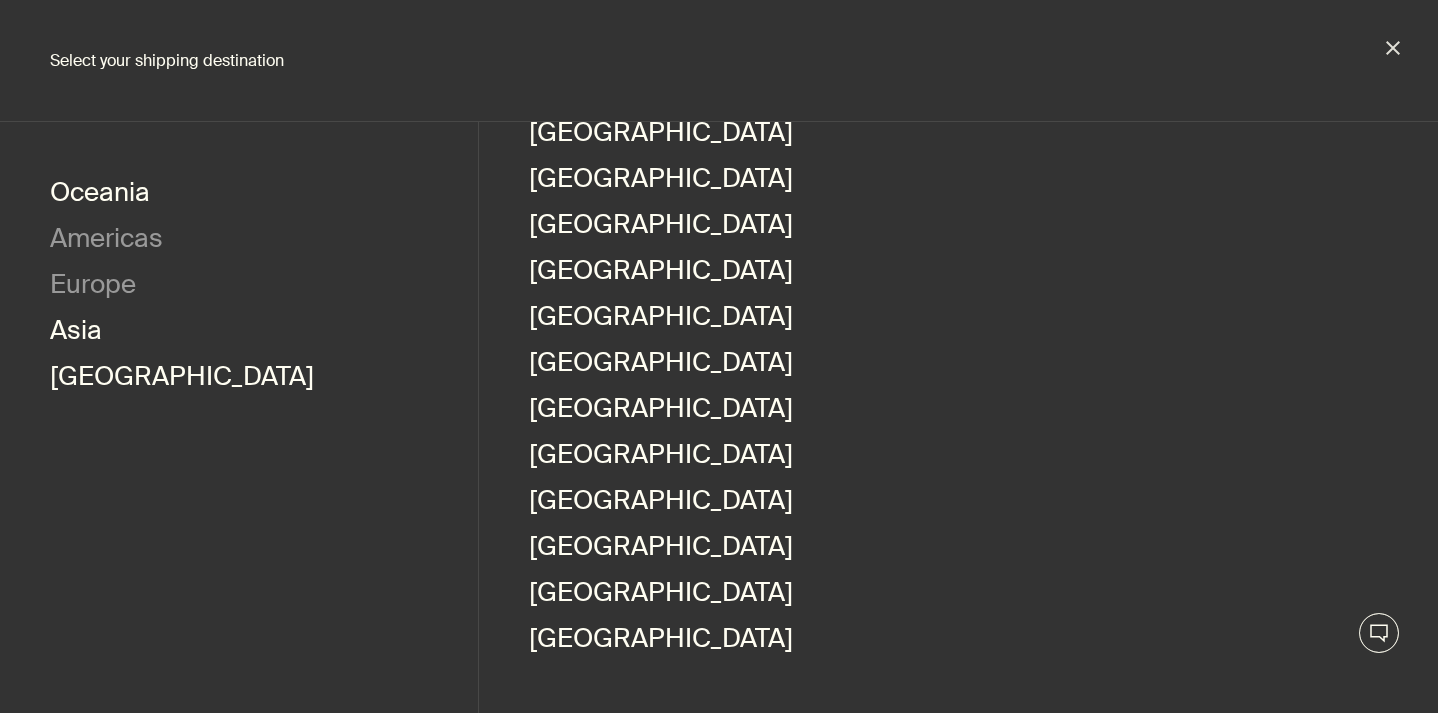 click on "Americas" at bounding box center [106, 241] 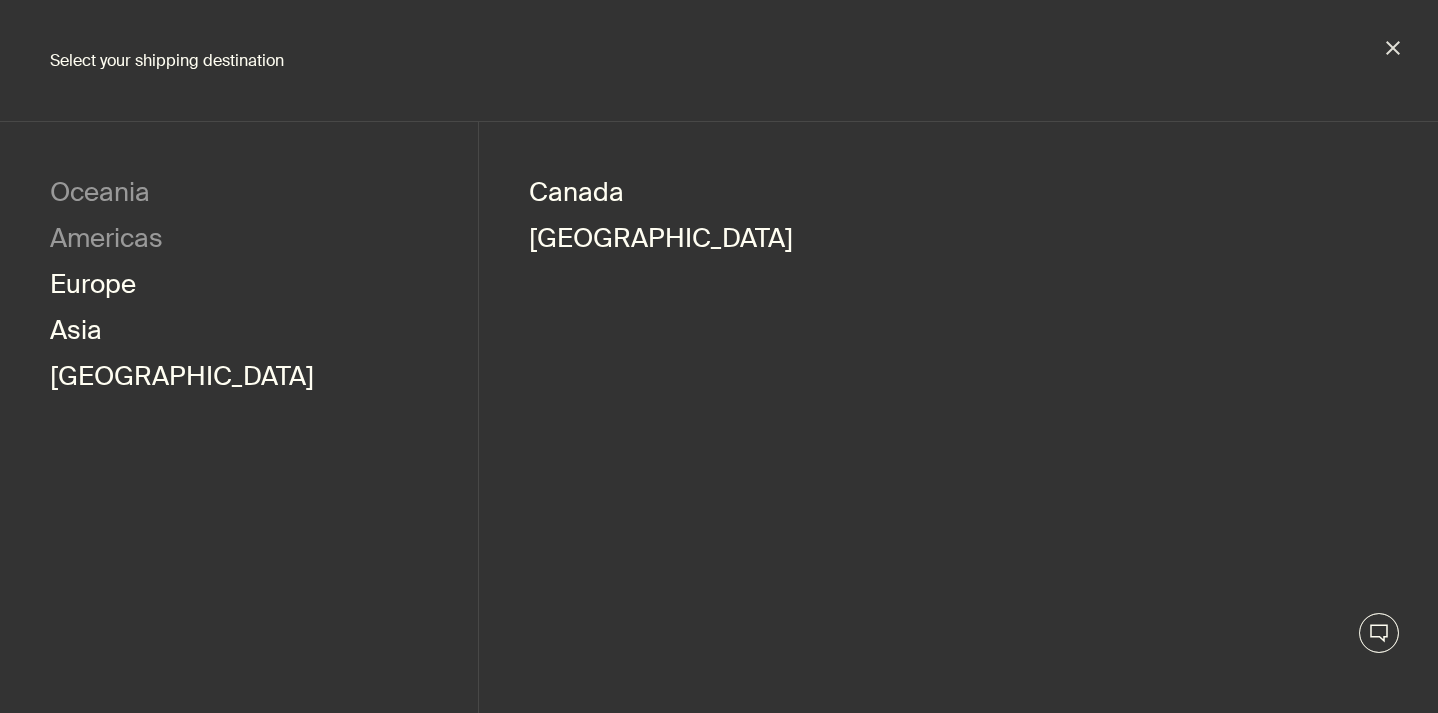 click on "Oceania" at bounding box center (100, 195) 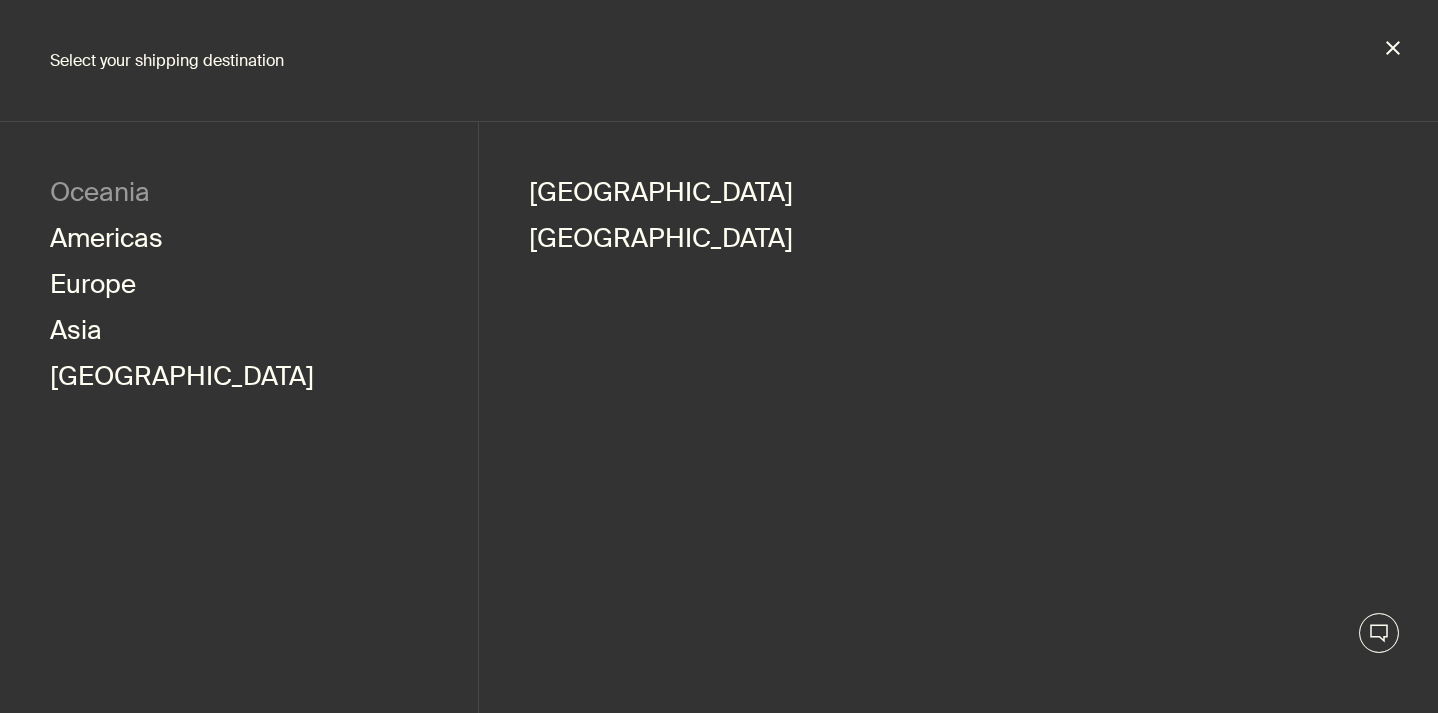click on "close" at bounding box center [1393, 48] 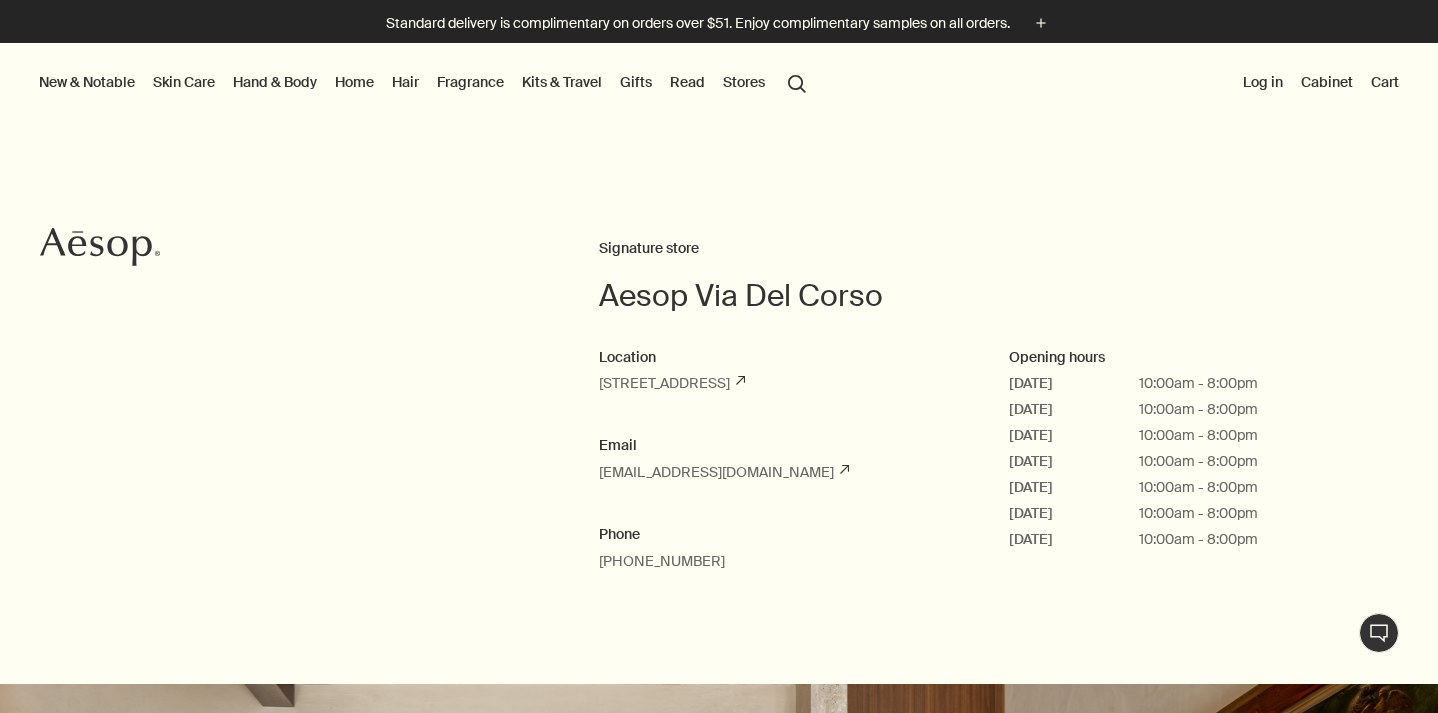 scroll, scrollTop: 0, scrollLeft: 0, axis: both 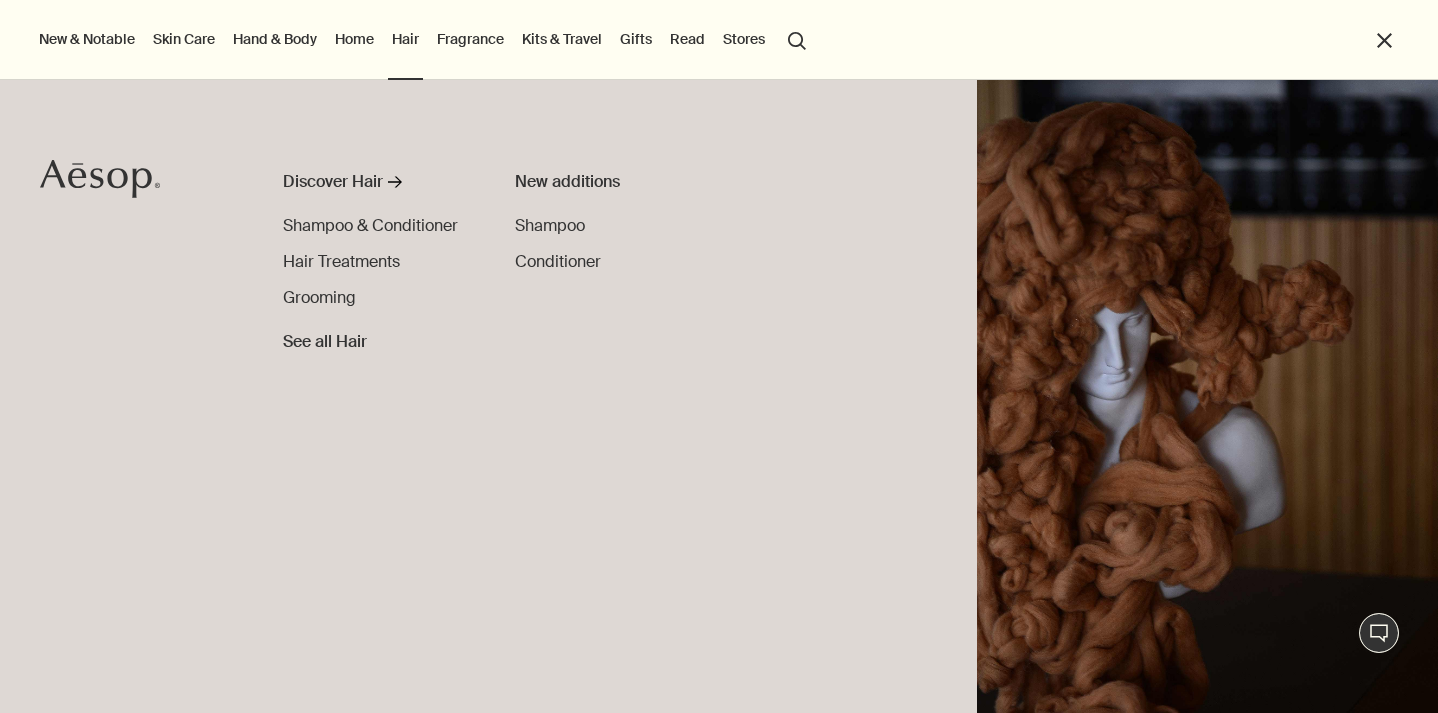 click on "Hand & Body" at bounding box center [275, 39] 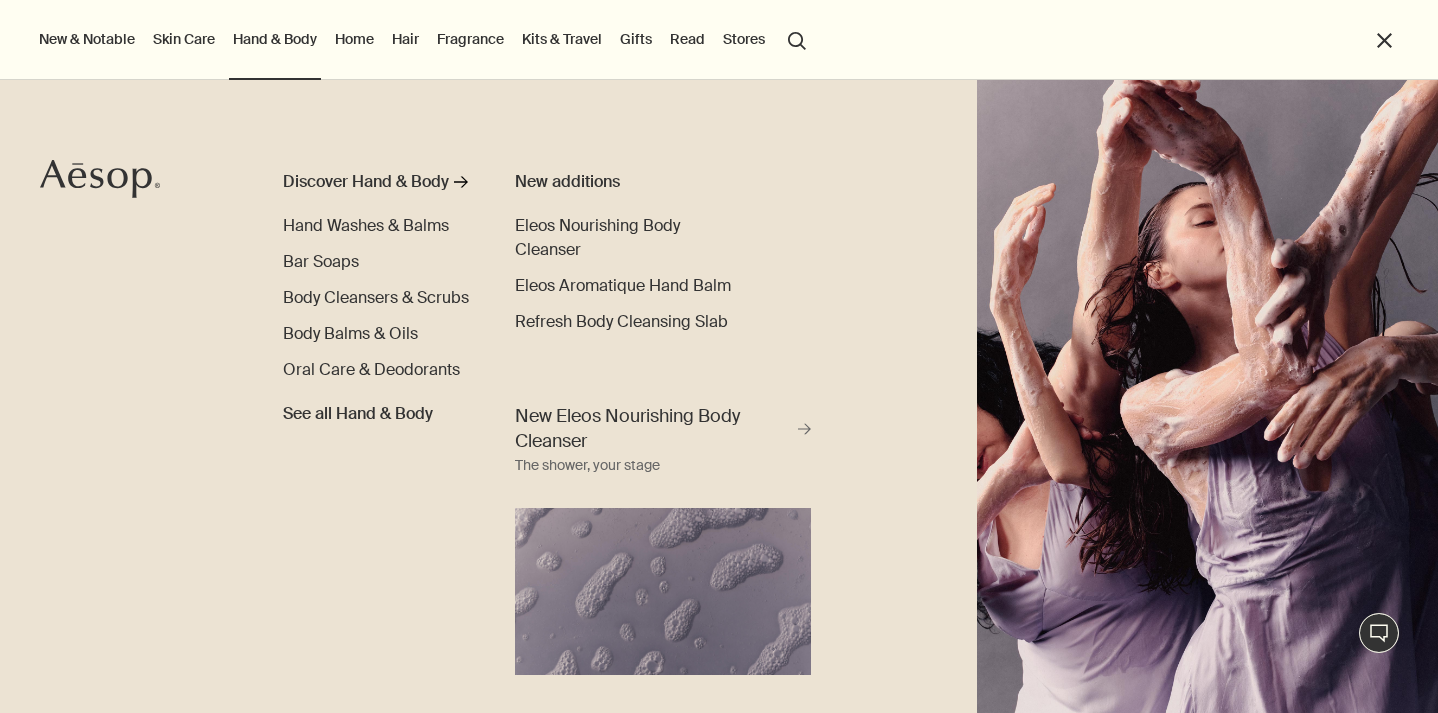 click on "Kits & Travel" at bounding box center (562, 39) 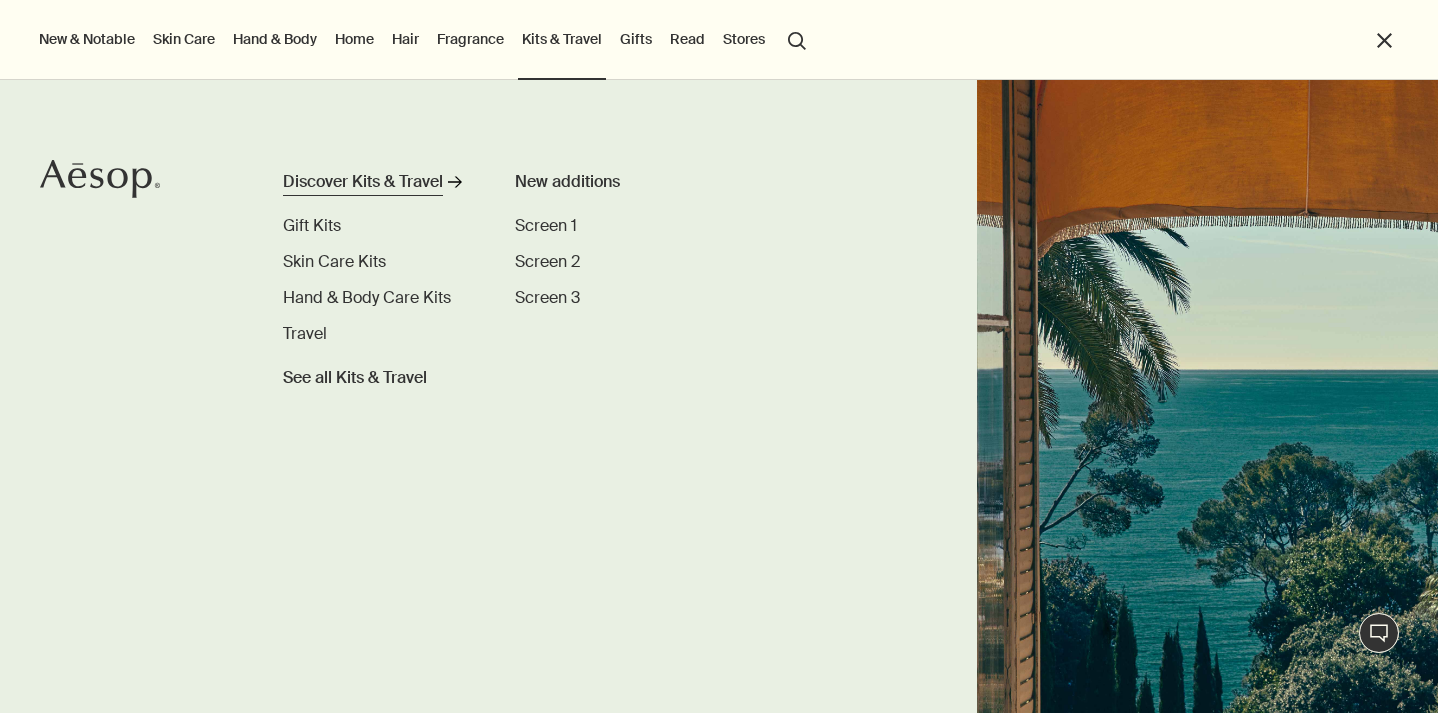 click on "Discover Kits & Travel" at bounding box center (363, 182) 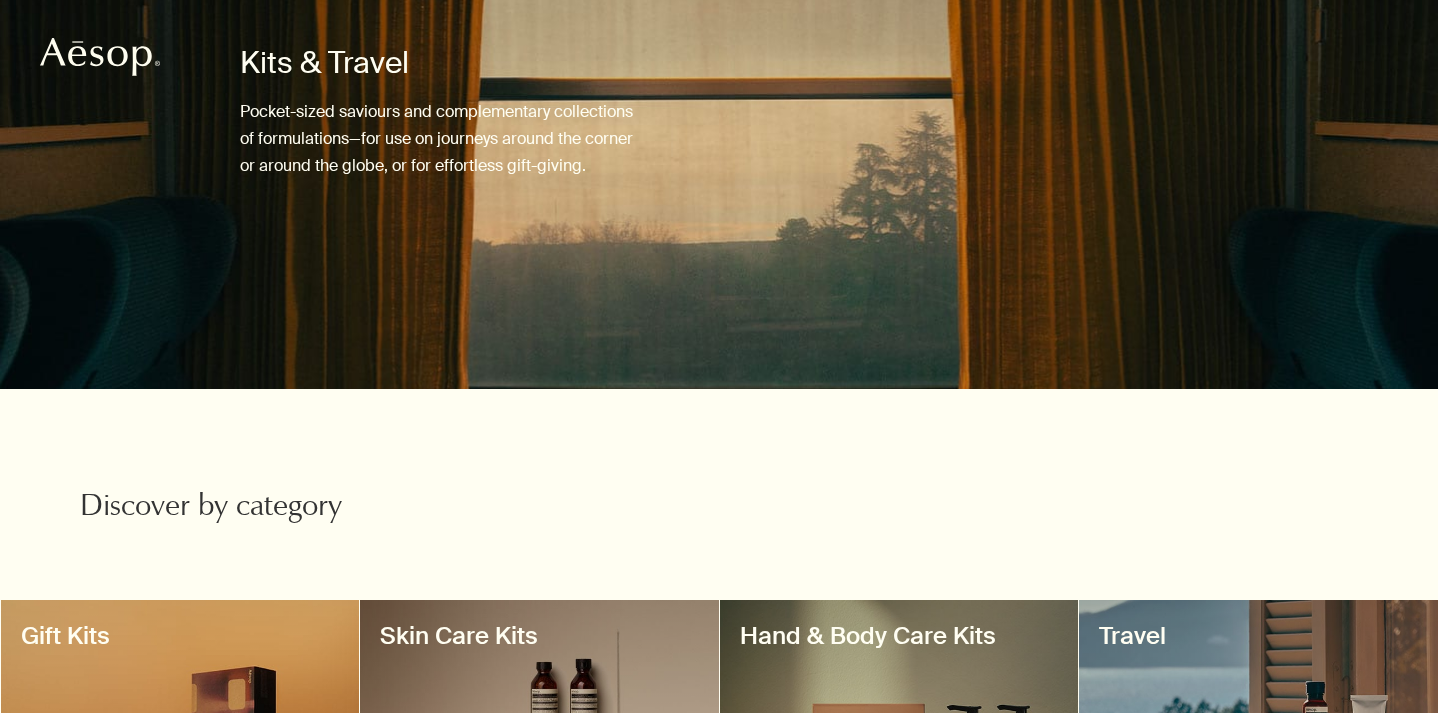 scroll, scrollTop: 0, scrollLeft: 0, axis: both 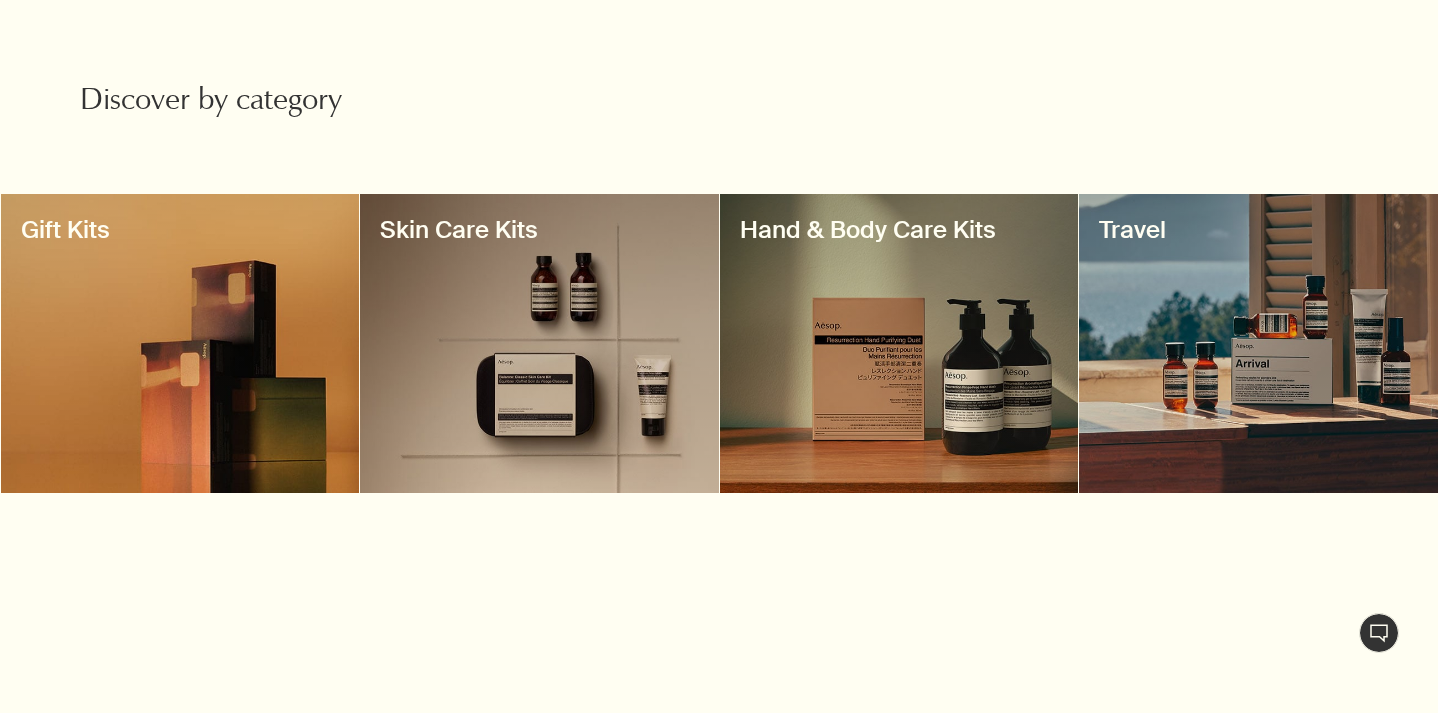 click at bounding box center (1258, 343) 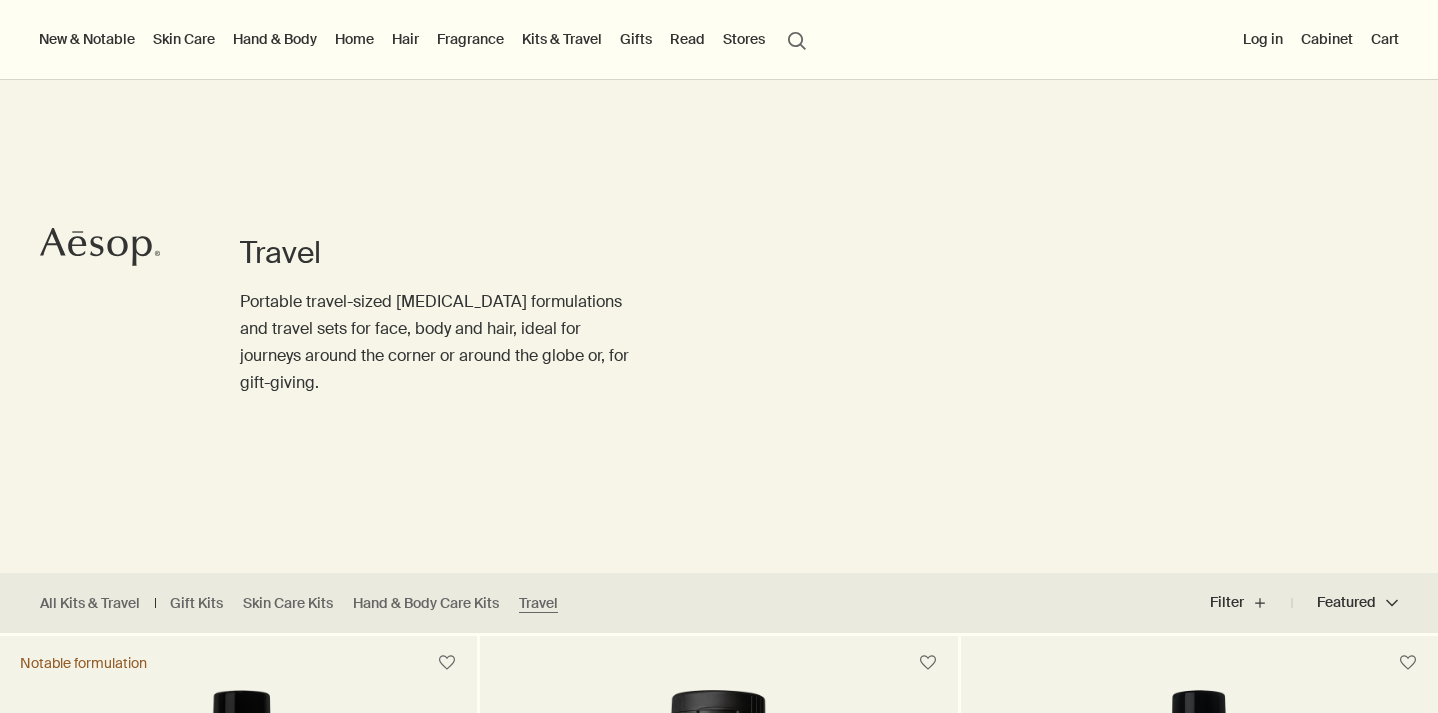 scroll, scrollTop: 275, scrollLeft: 0, axis: vertical 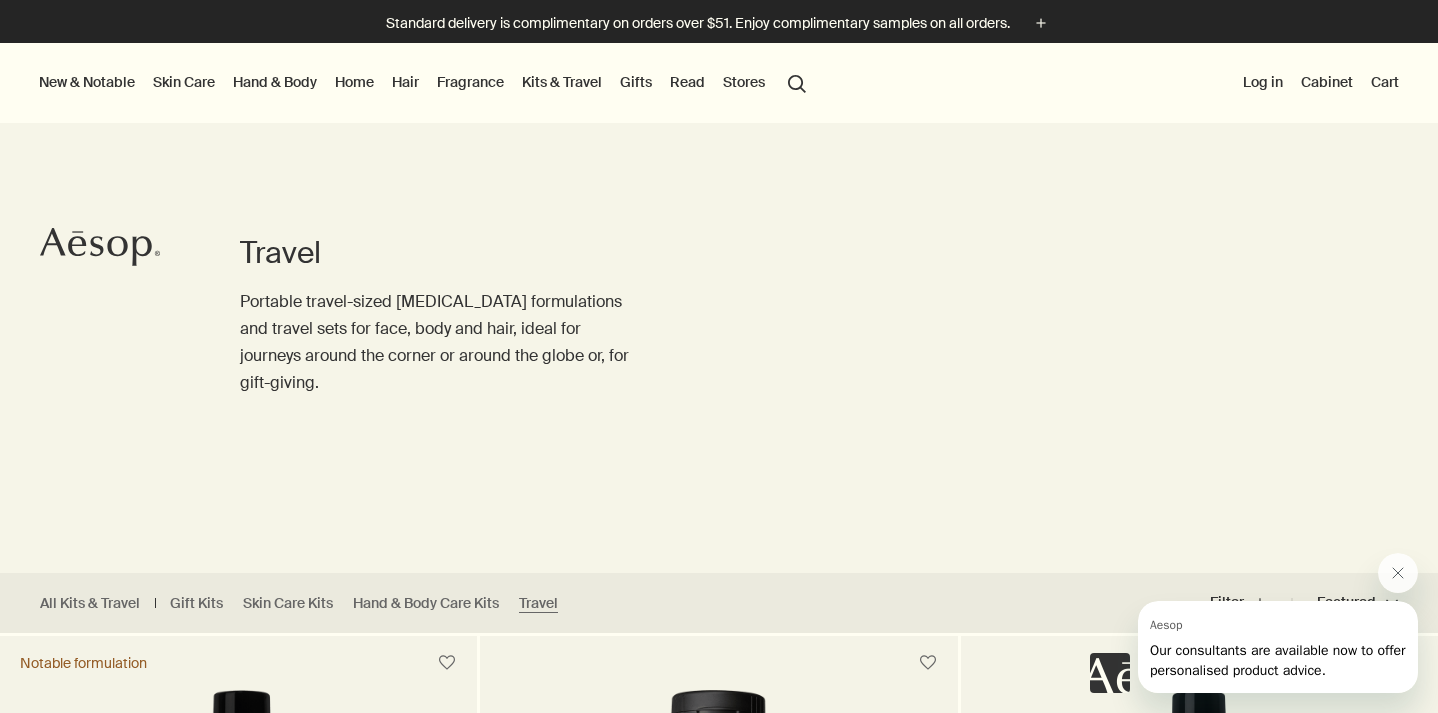 click on "Fragrance" at bounding box center [470, 82] 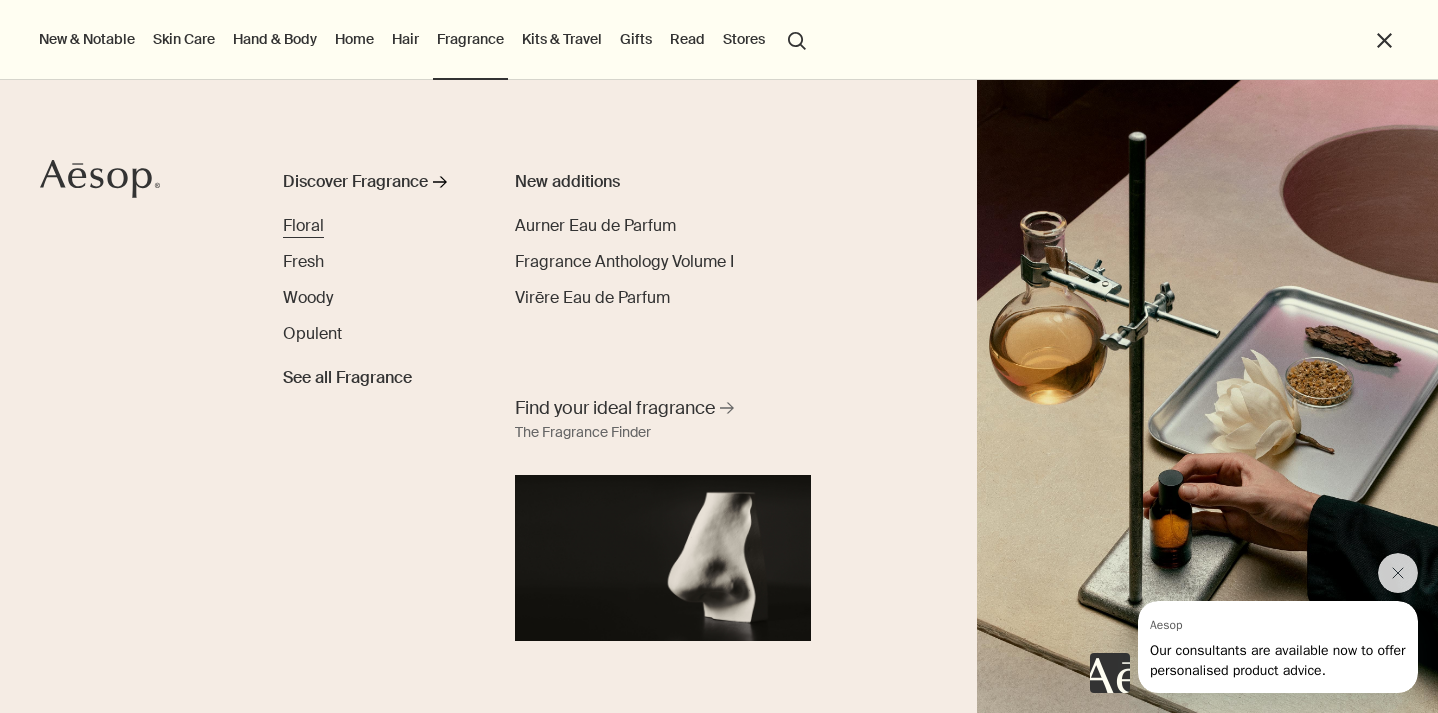 click on "Floral" at bounding box center [303, 225] 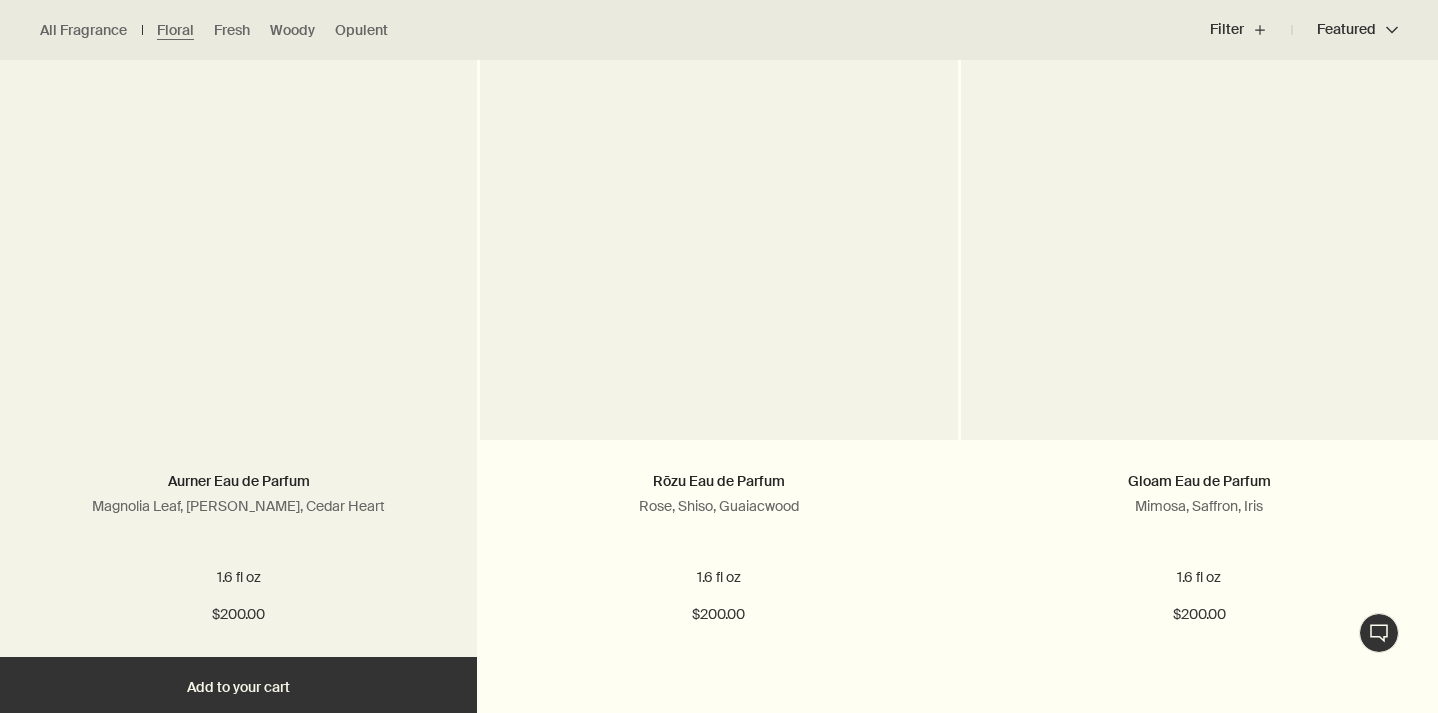 scroll, scrollTop: 650, scrollLeft: 0, axis: vertical 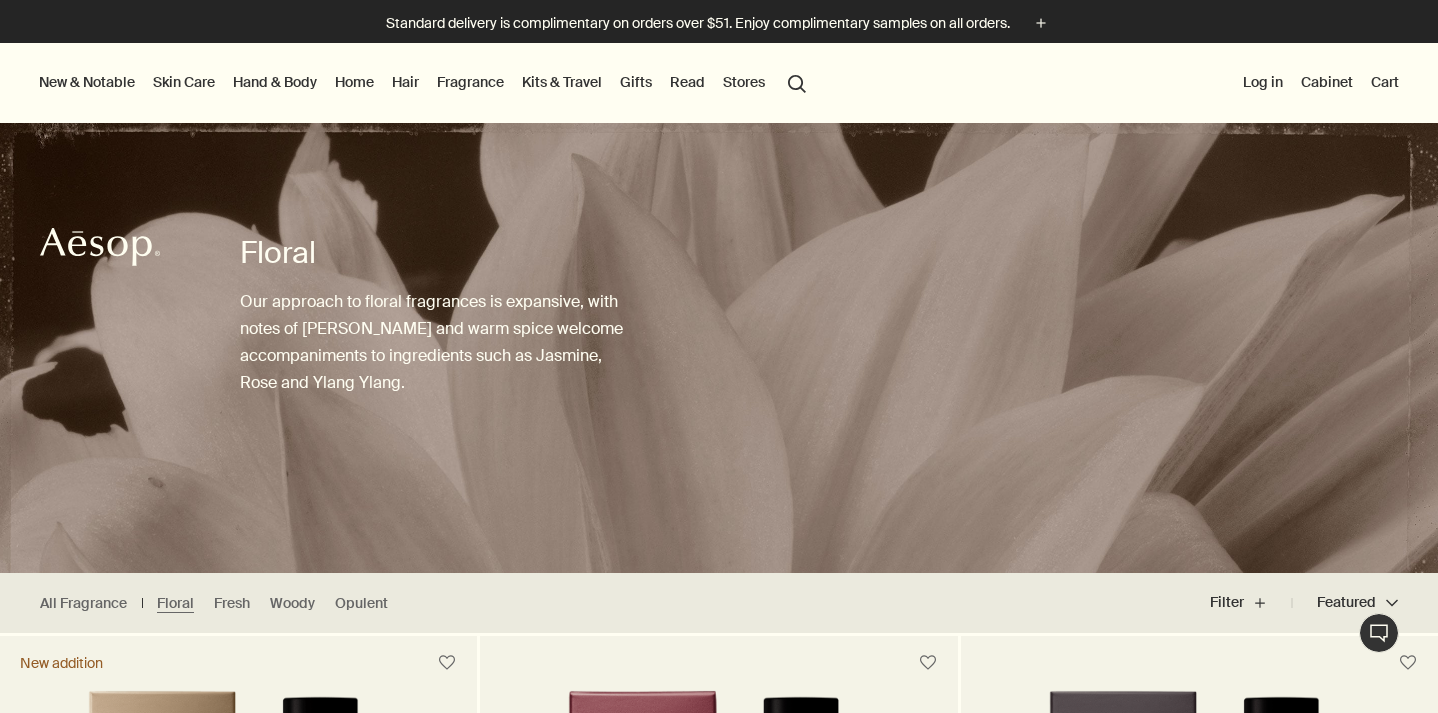 click on "Home" at bounding box center (354, 82) 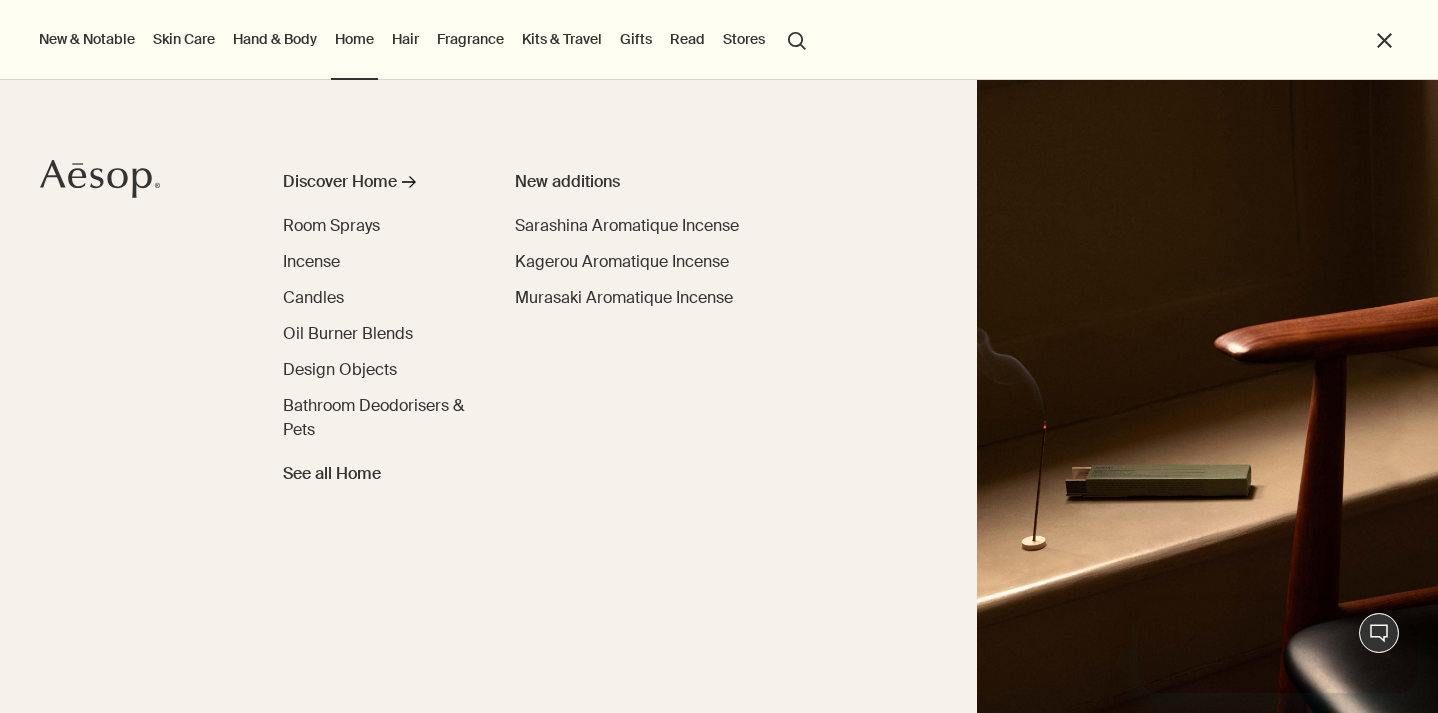 click on "Hand & Body" at bounding box center [275, 39] 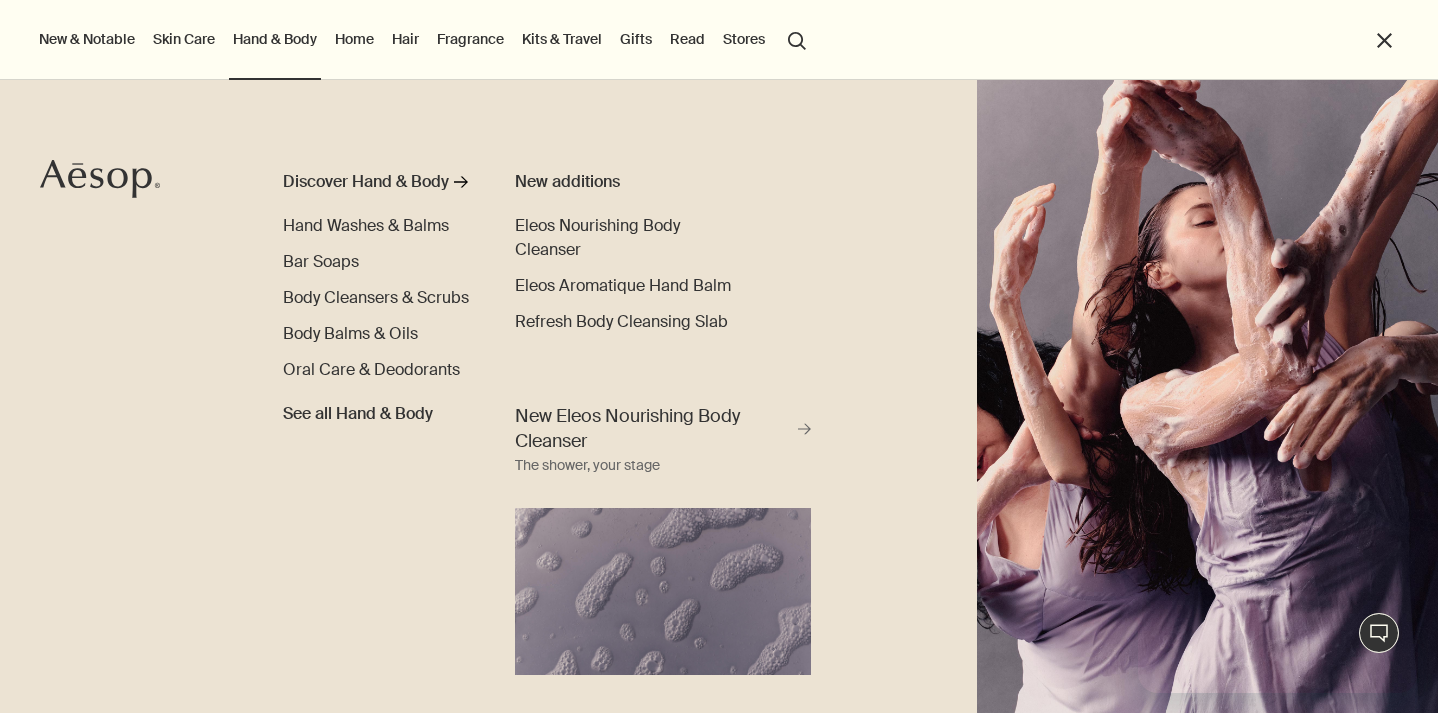 scroll, scrollTop: 0, scrollLeft: 0, axis: both 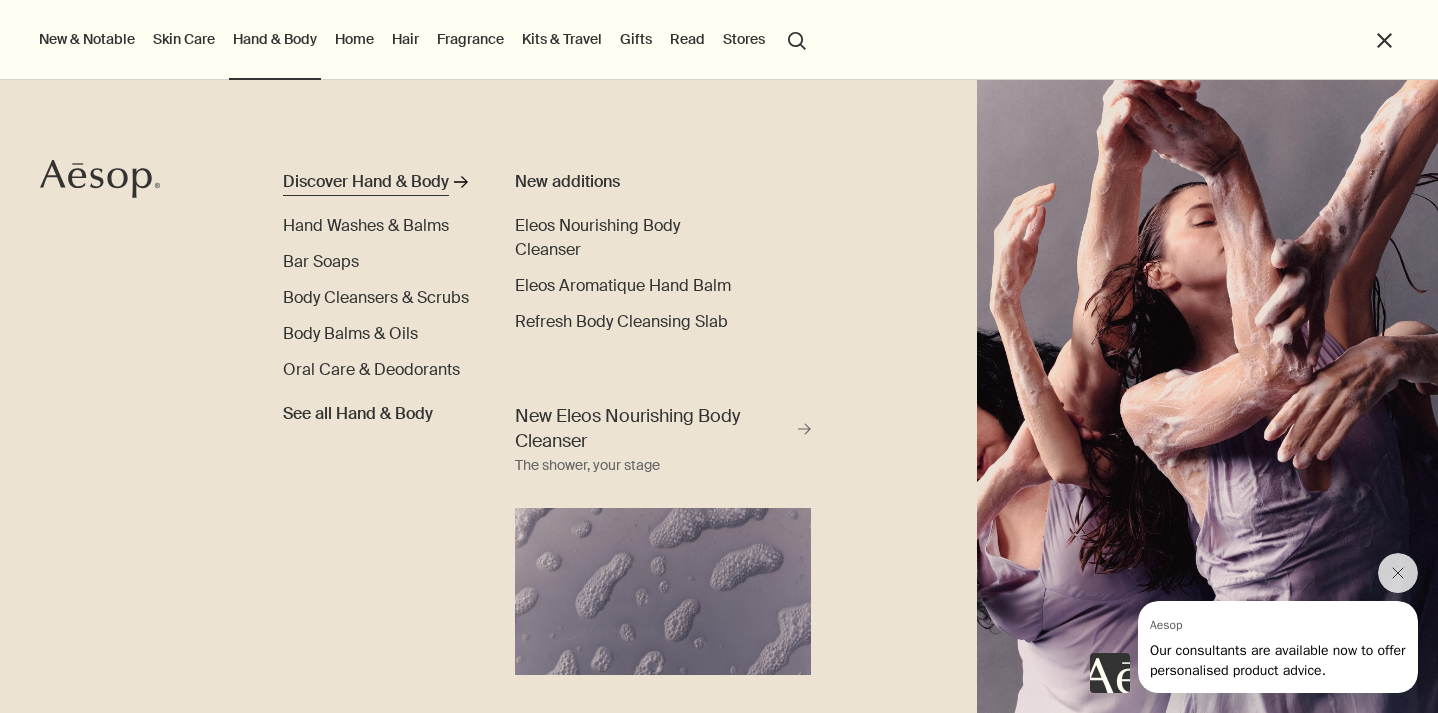 click on "Discover Hand & Body" at bounding box center (366, 182) 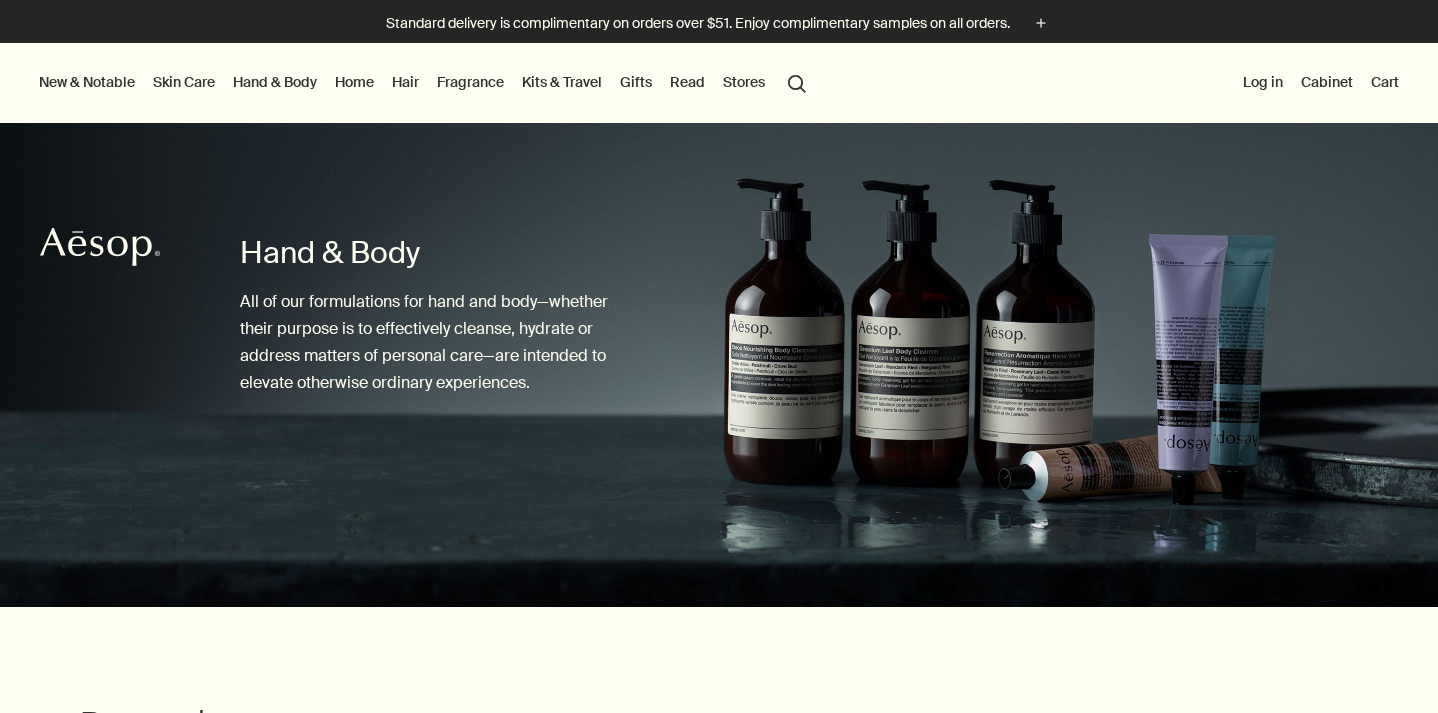 scroll, scrollTop: 0, scrollLeft: 0, axis: both 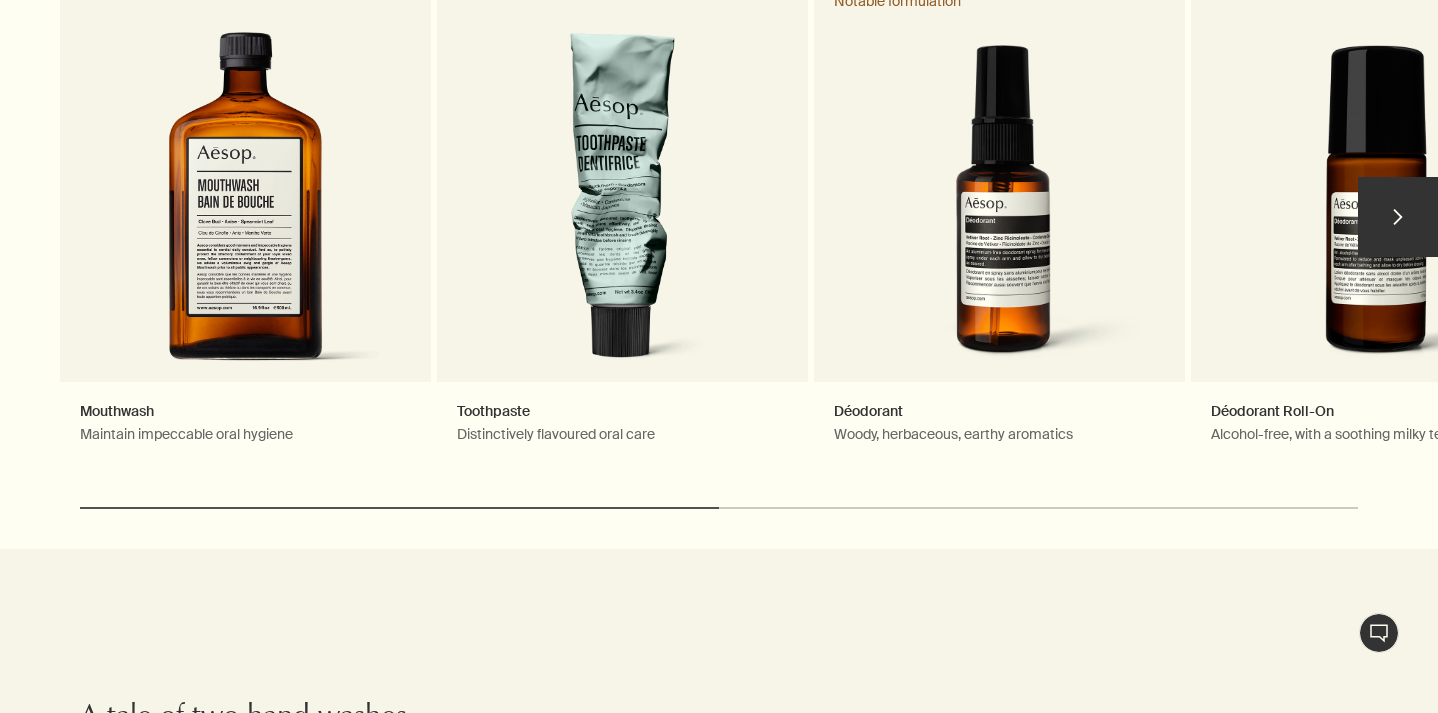 click on "chevron" at bounding box center (1398, 217) 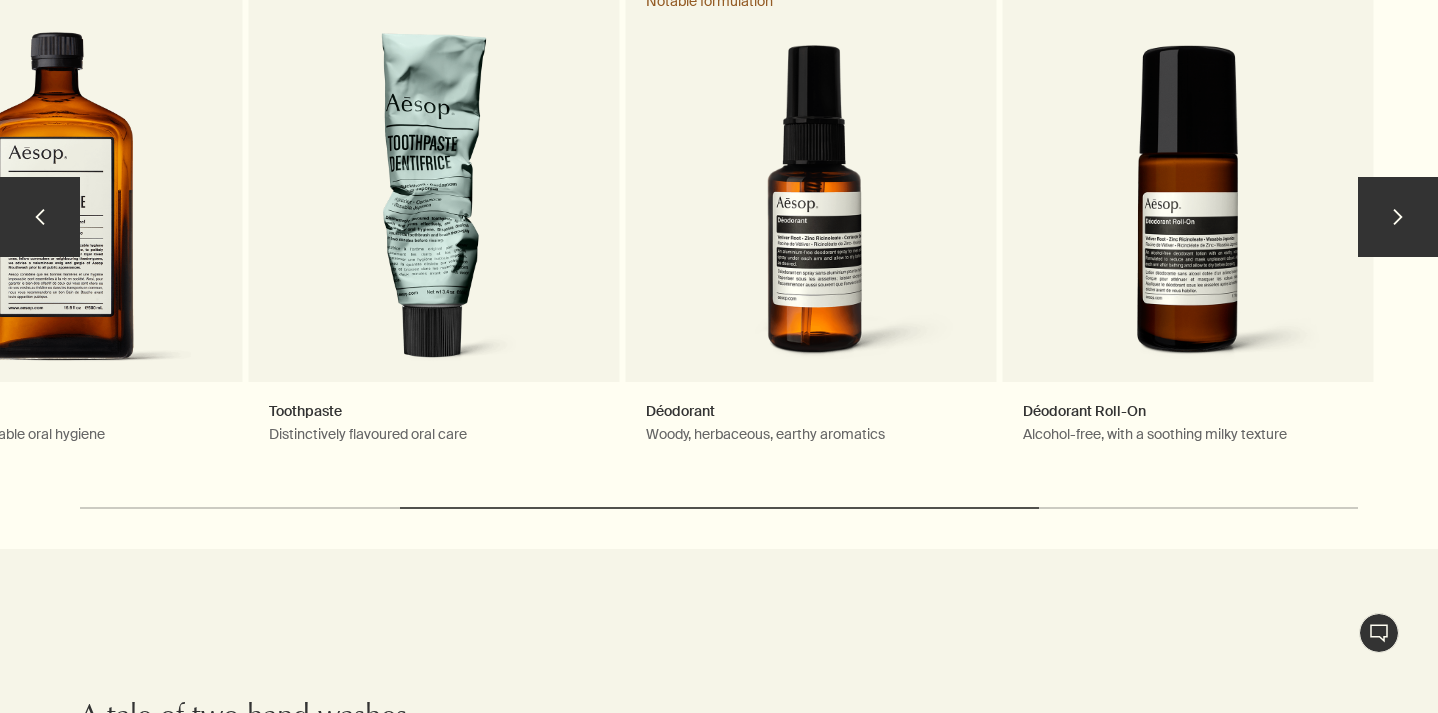 click on "chevron" at bounding box center (1398, 217) 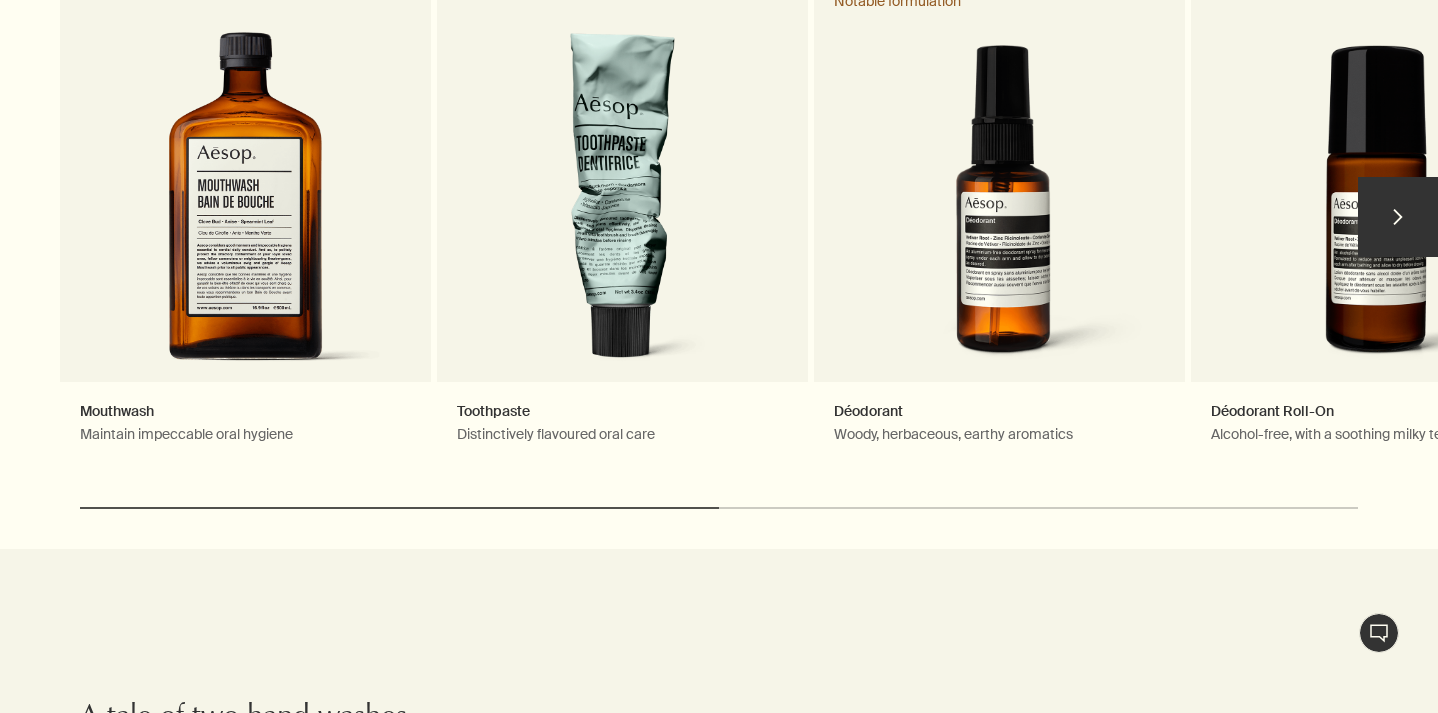 click on "chevron" at bounding box center [1398, 217] 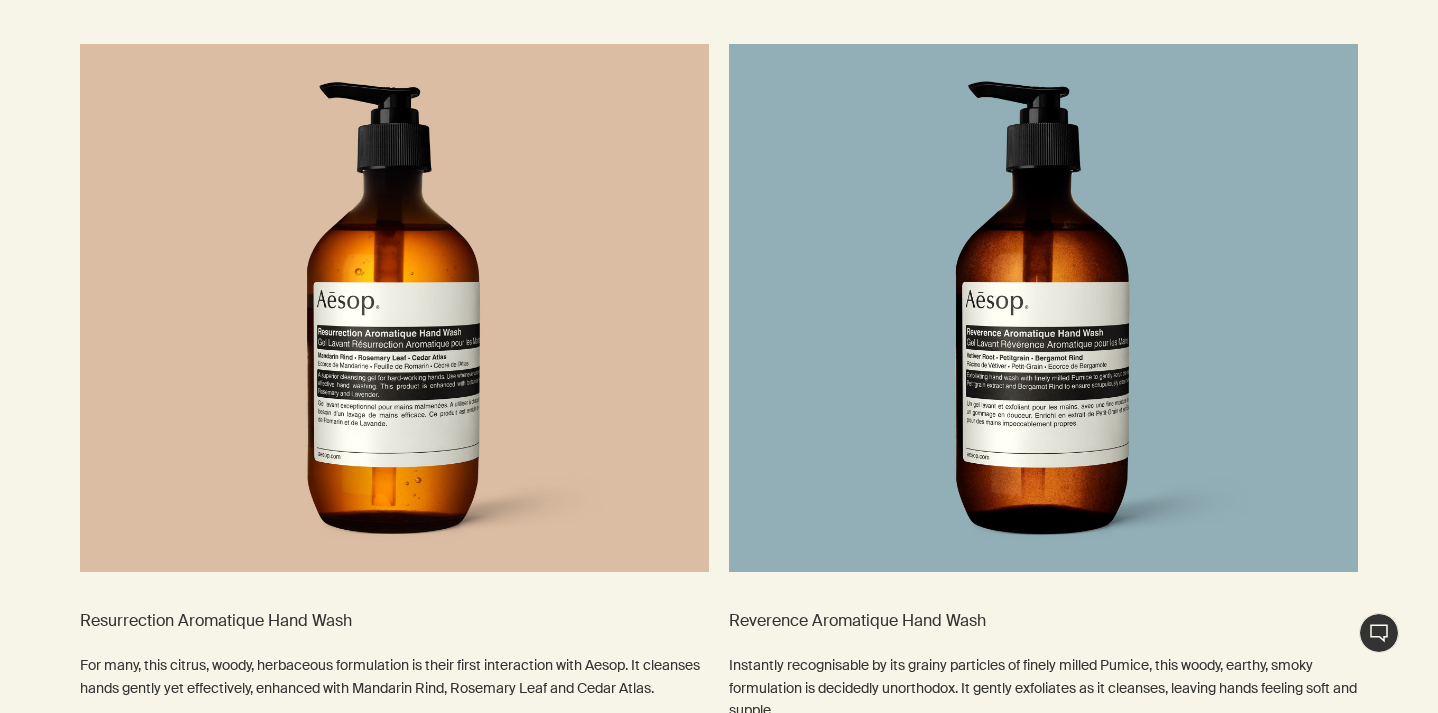 scroll, scrollTop: 2584, scrollLeft: 0, axis: vertical 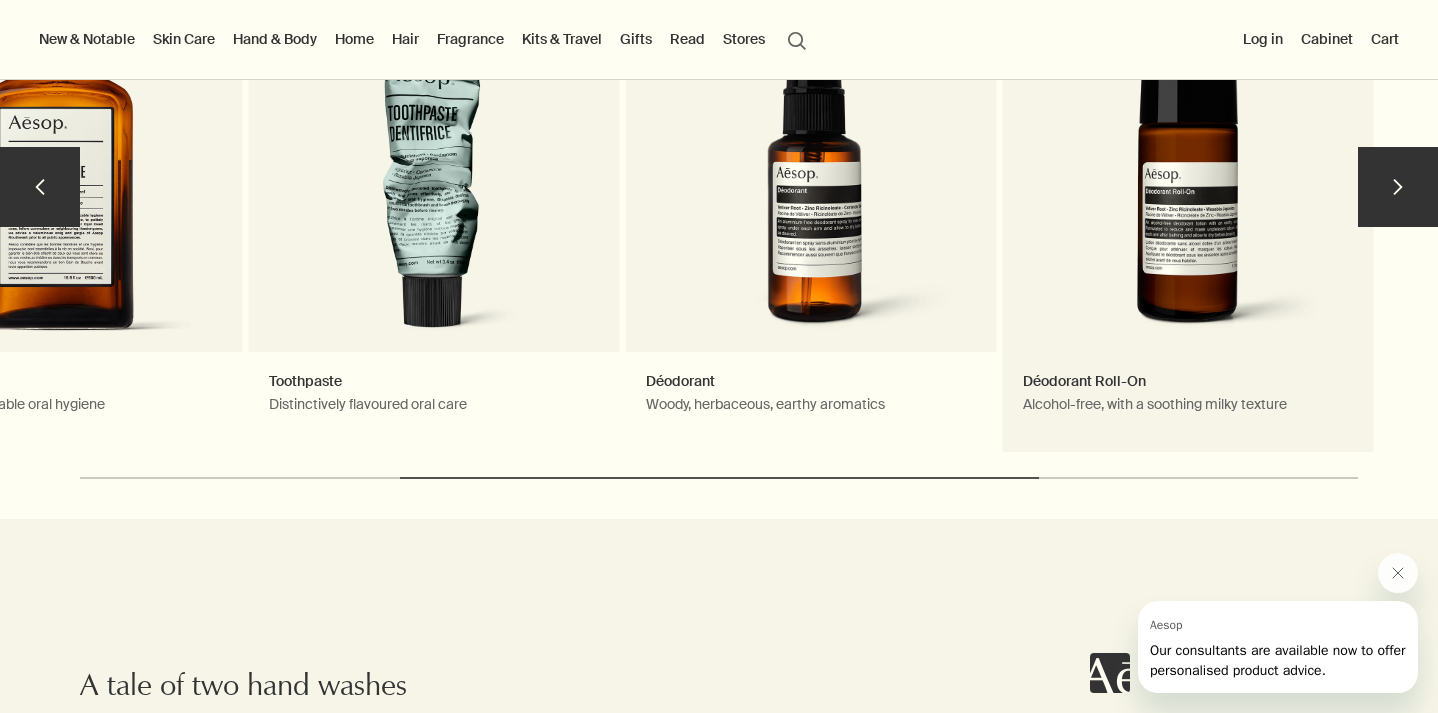 click on "Déodorant Roll-On Alcohol-free, with a soothing milky texture" at bounding box center [1188, 197] 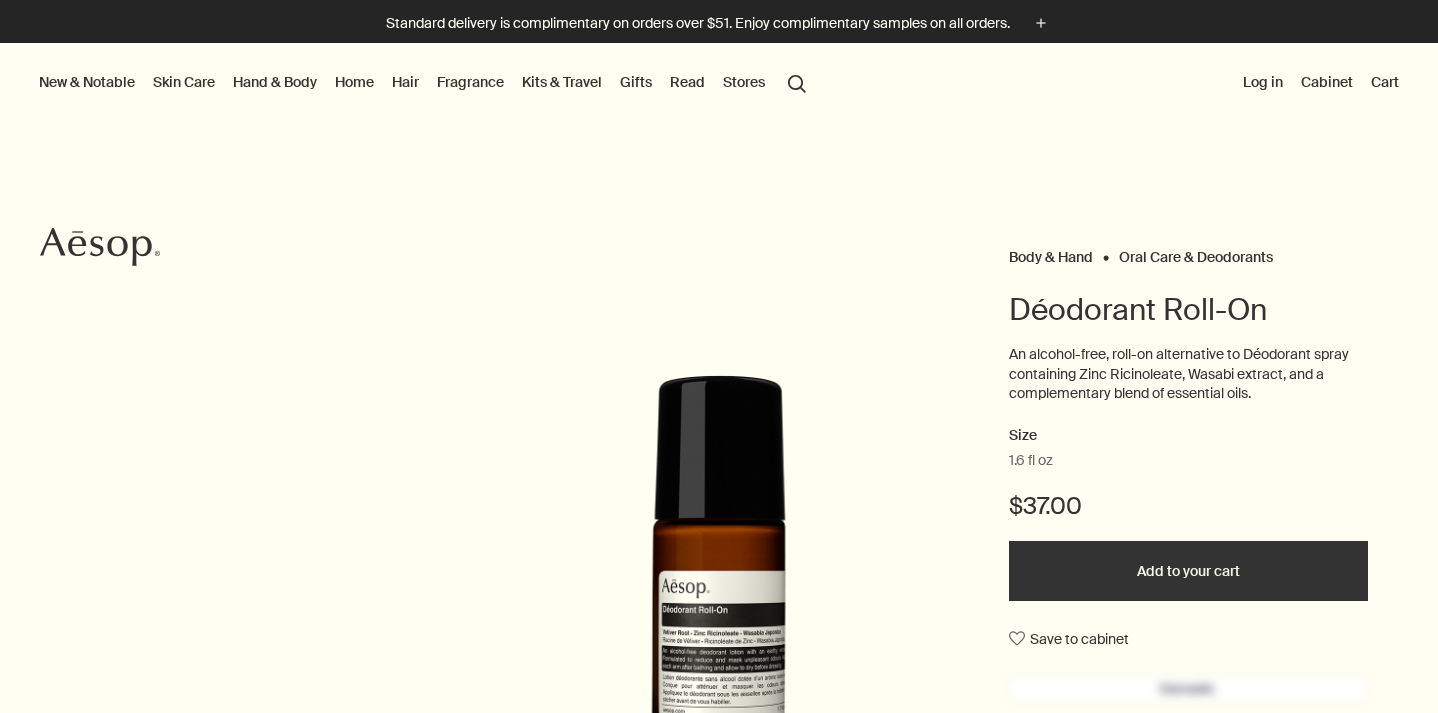 scroll, scrollTop: 0, scrollLeft: 0, axis: both 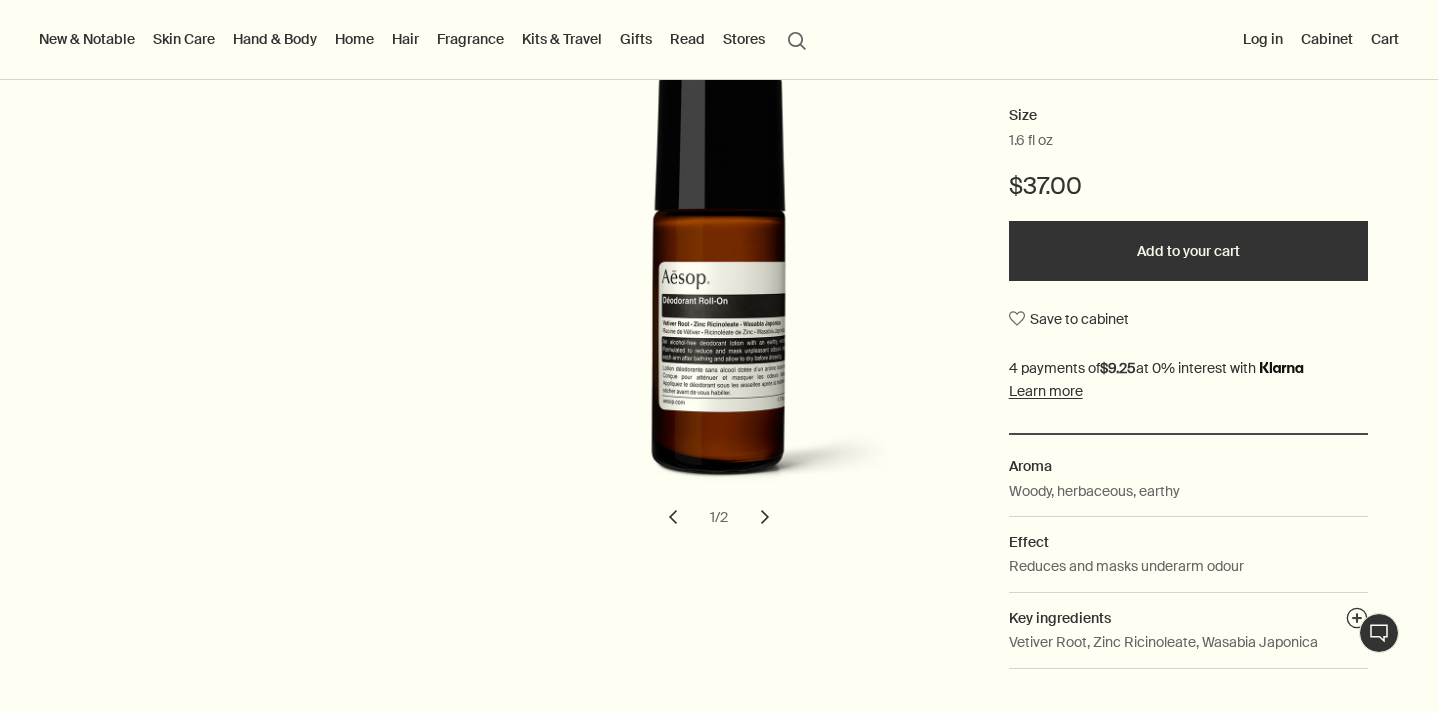 click on "chevron" at bounding box center (765, 517) 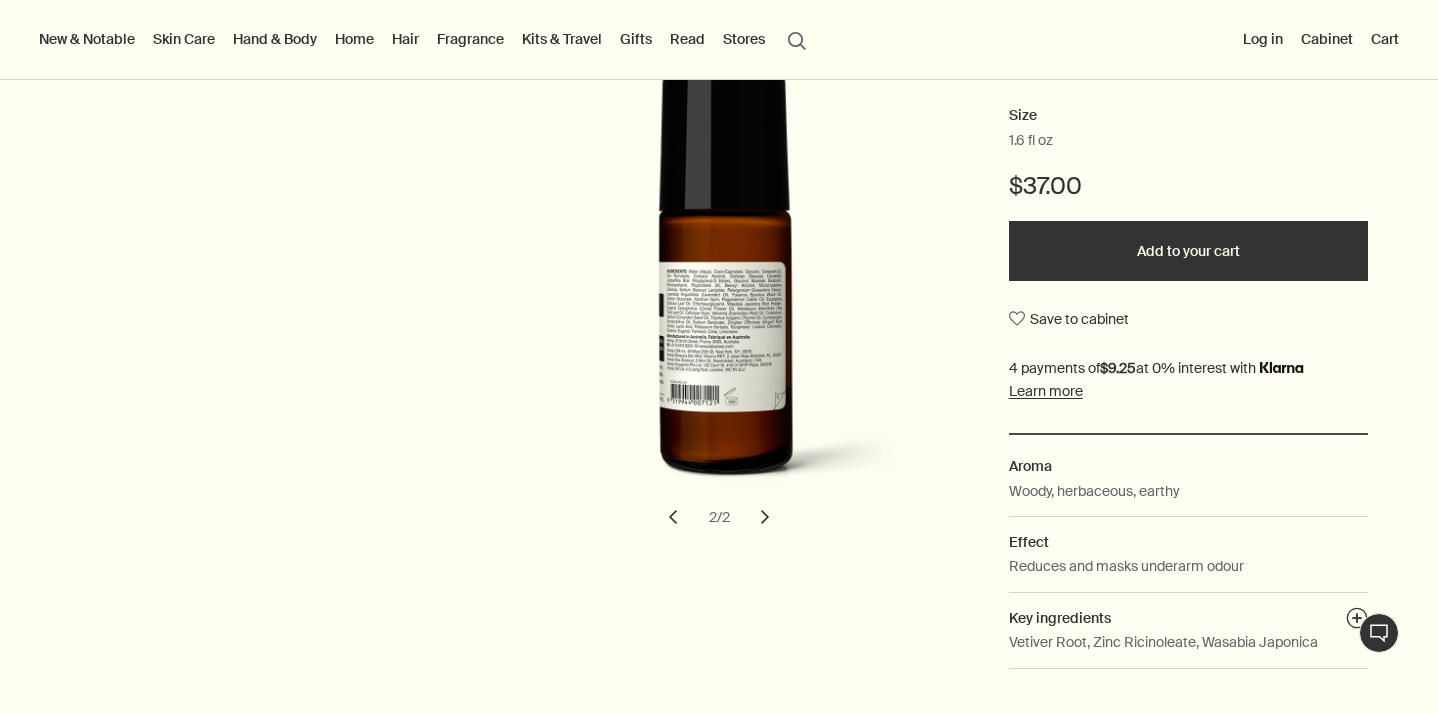 click on "chevron" at bounding box center (765, 517) 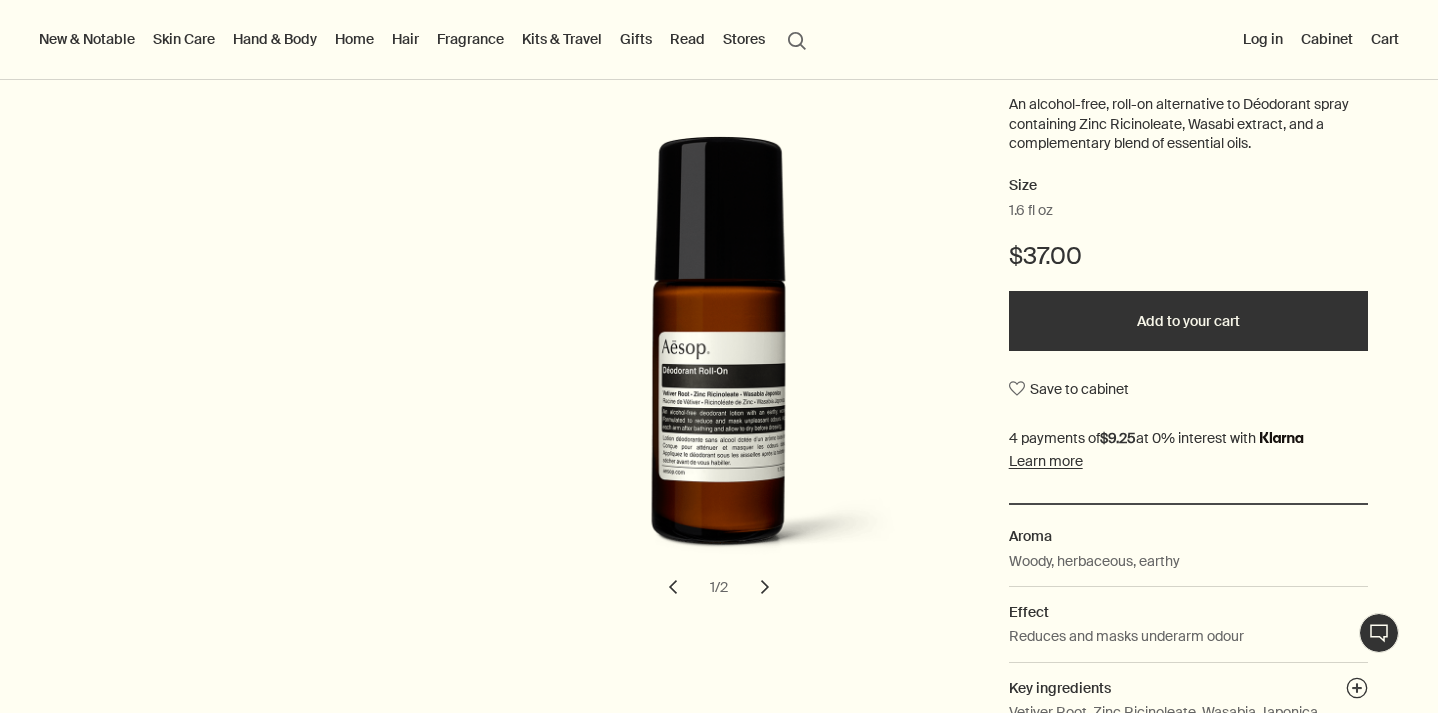 scroll, scrollTop: 216, scrollLeft: 0, axis: vertical 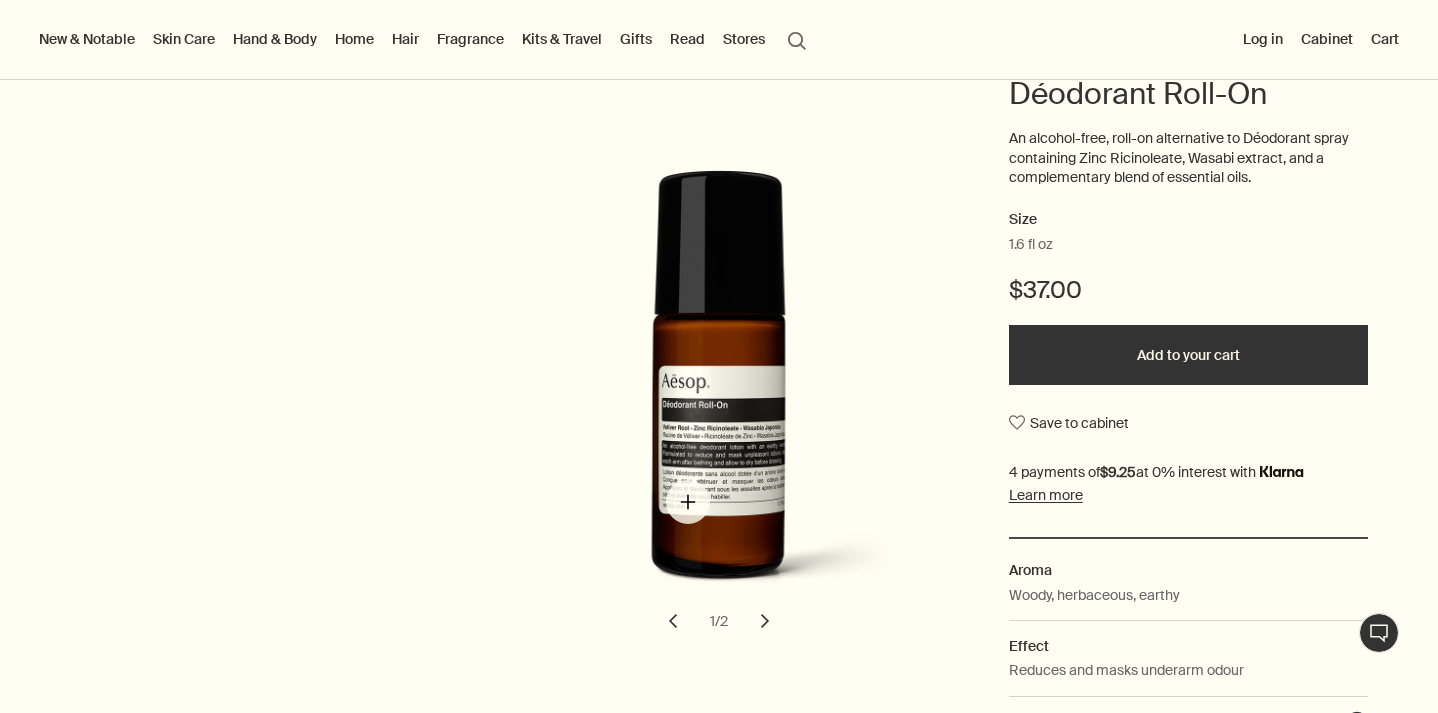click at bounding box center (725, 394) 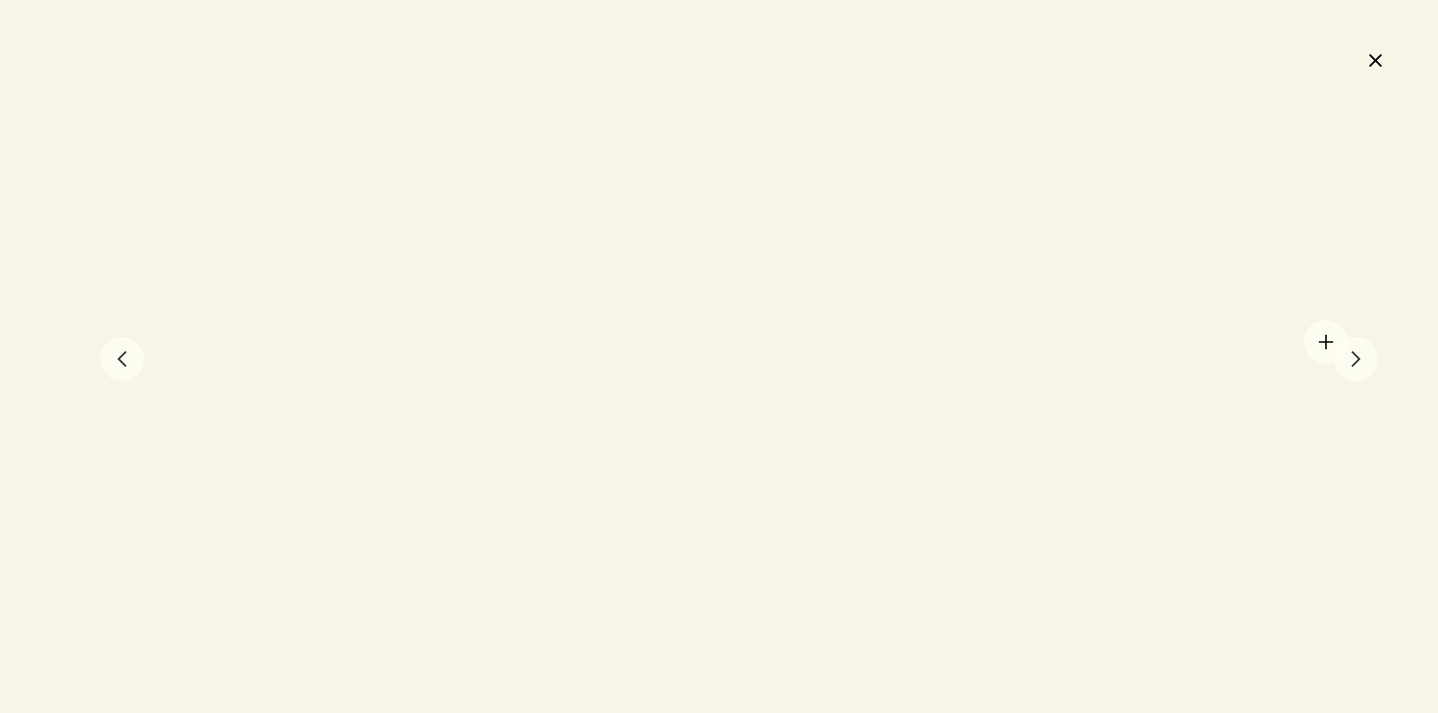 click at bounding box center [719, 356] 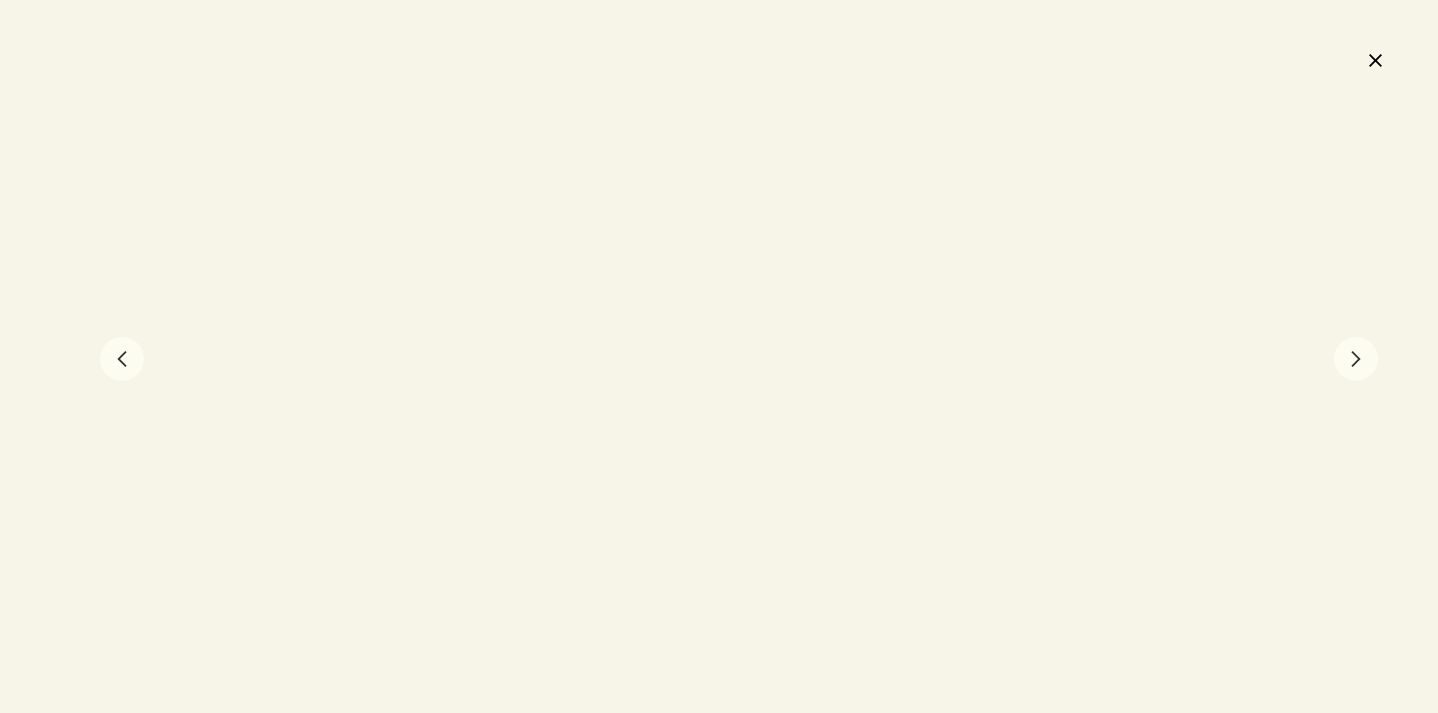click on "chevron" at bounding box center (1356, 359) 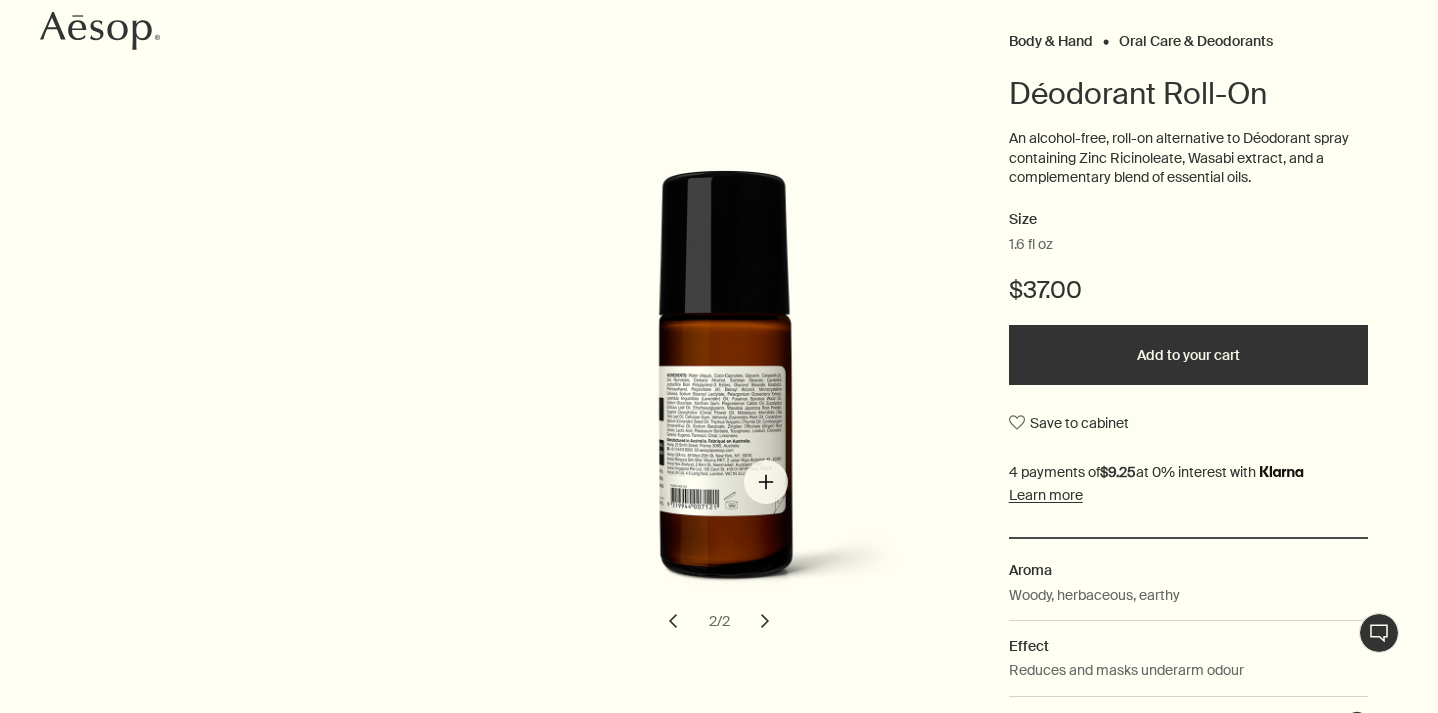 scroll, scrollTop: 0, scrollLeft: 0, axis: both 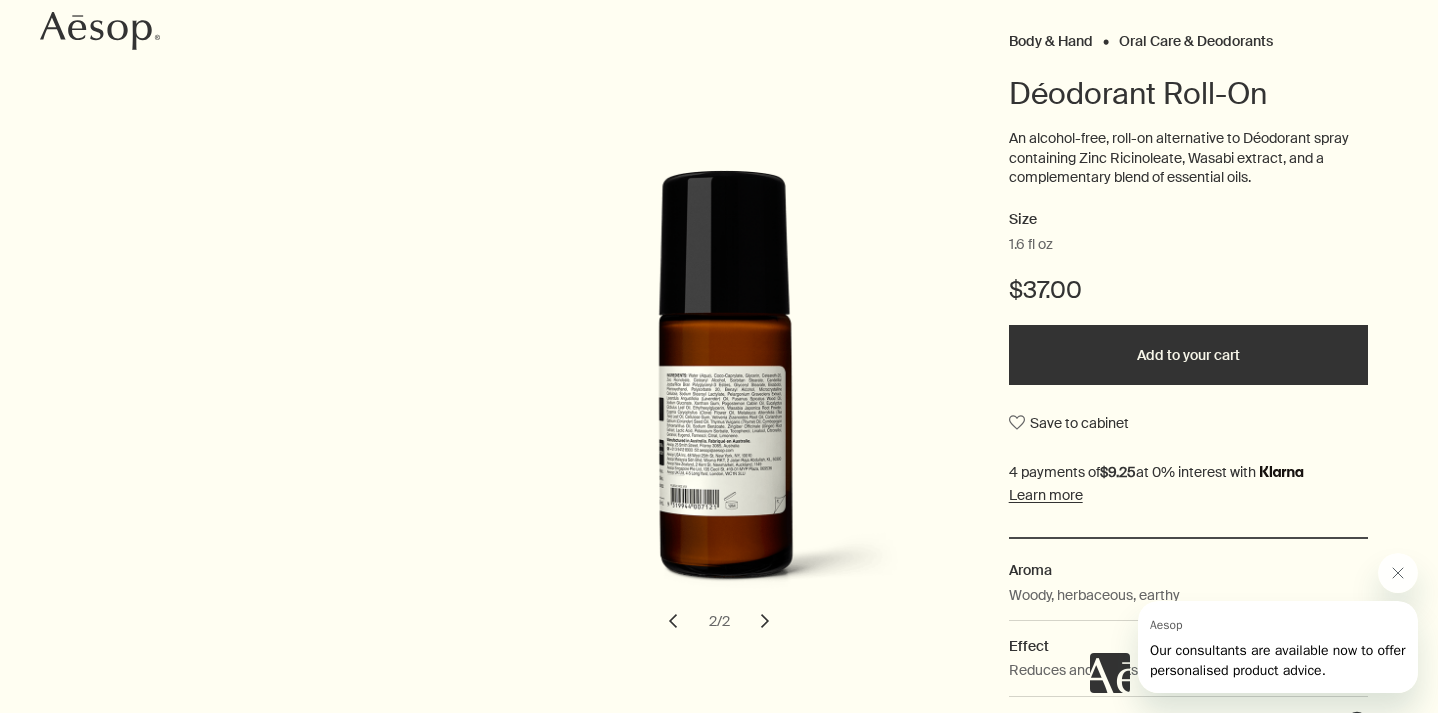 click on "chevron" at bounding box center [673, 621] 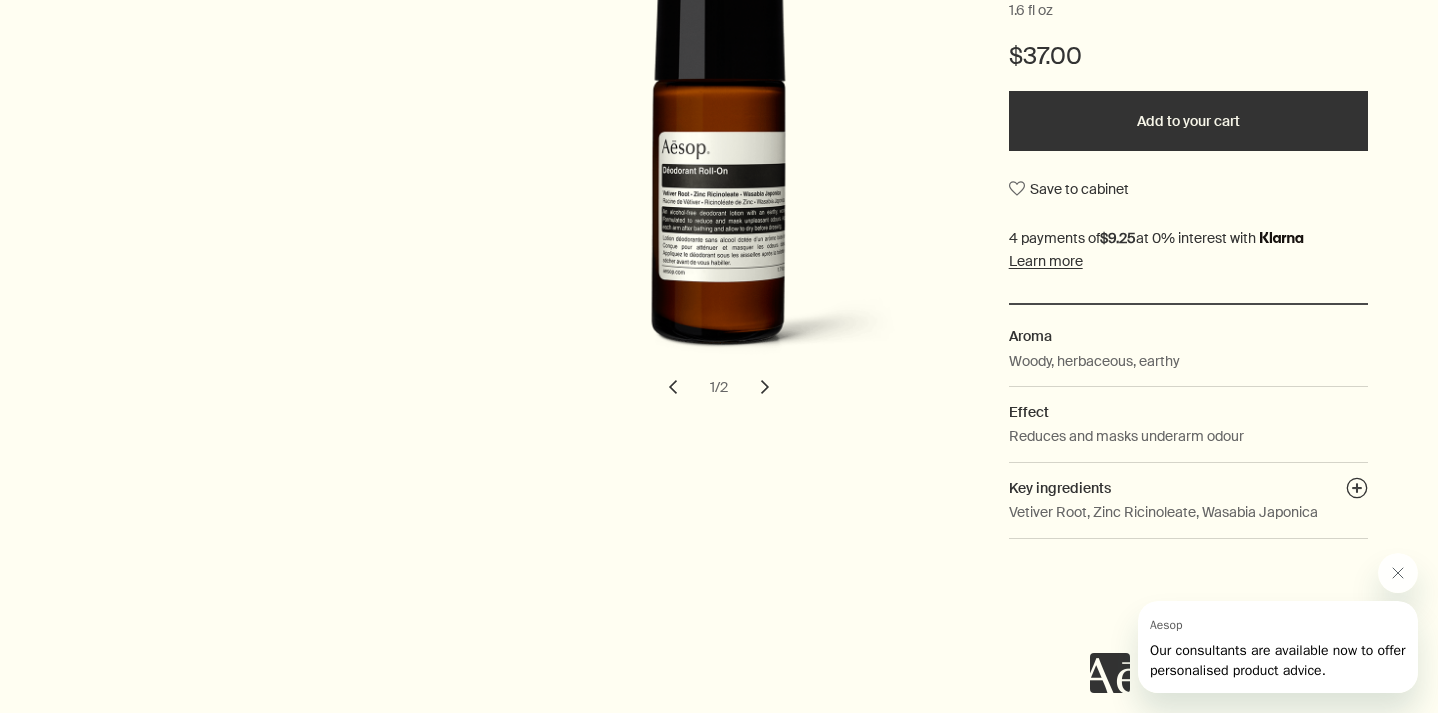 scroll, scrollTop: 456, scrollLeft: 0, axis: vertical 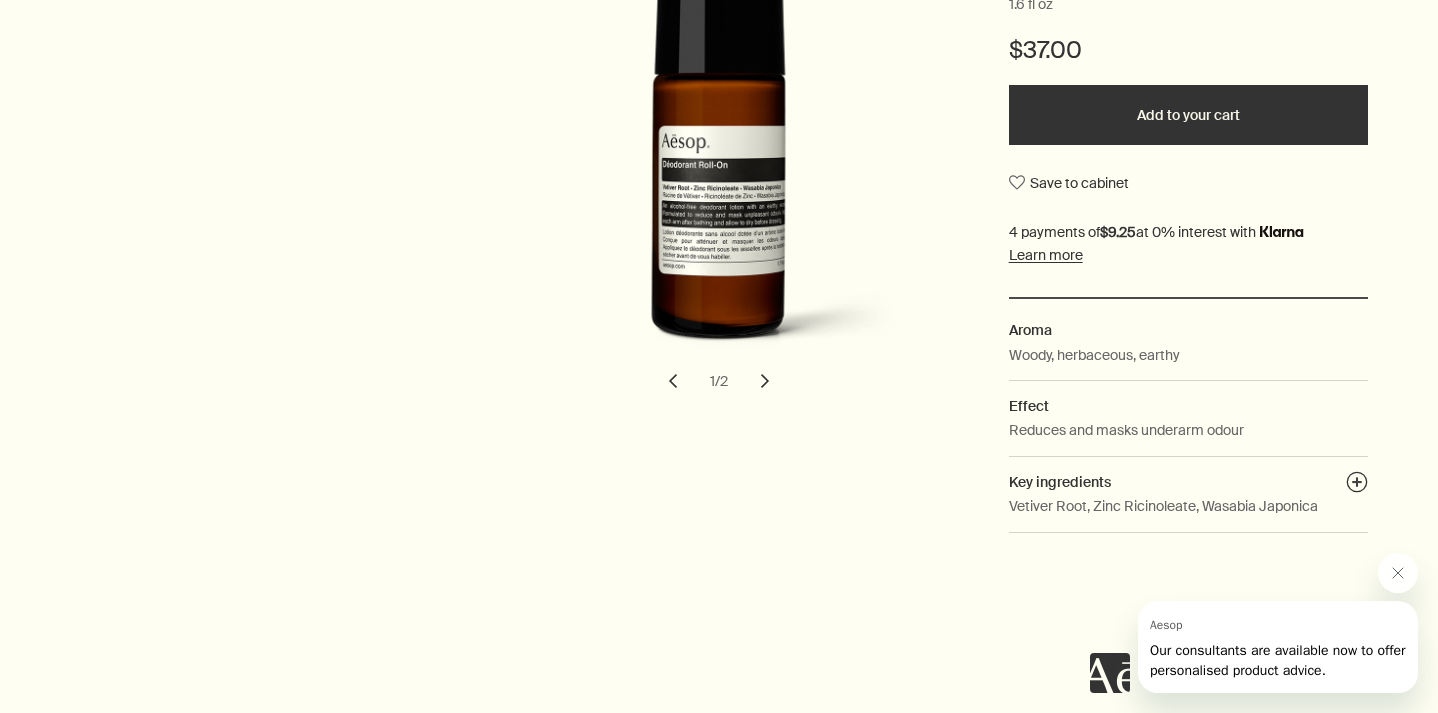 click on "Reduces and masks underarm odour" at bounding box center (1126, 430) 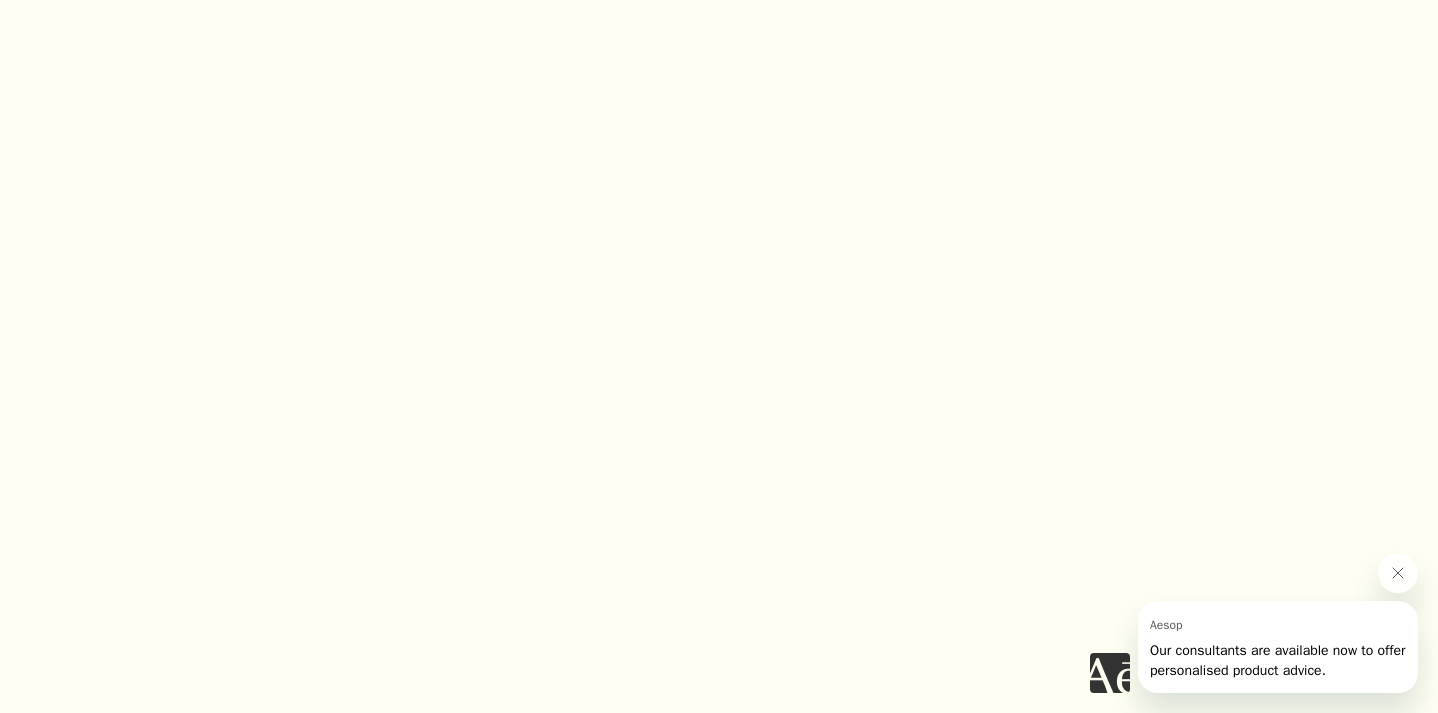 scroll, scrollTop: 2314, scrollLeft: 0, axis: vertical 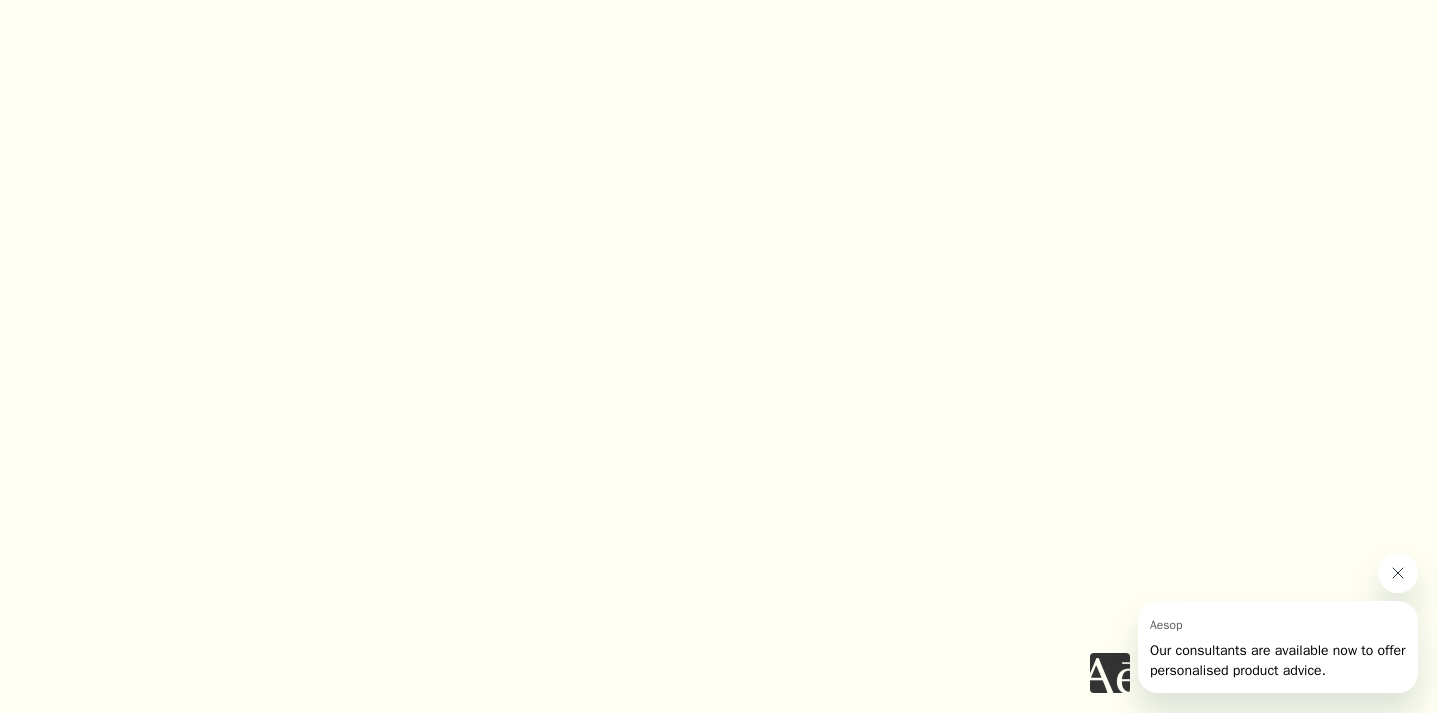 click at bounding box center [1398, 573] 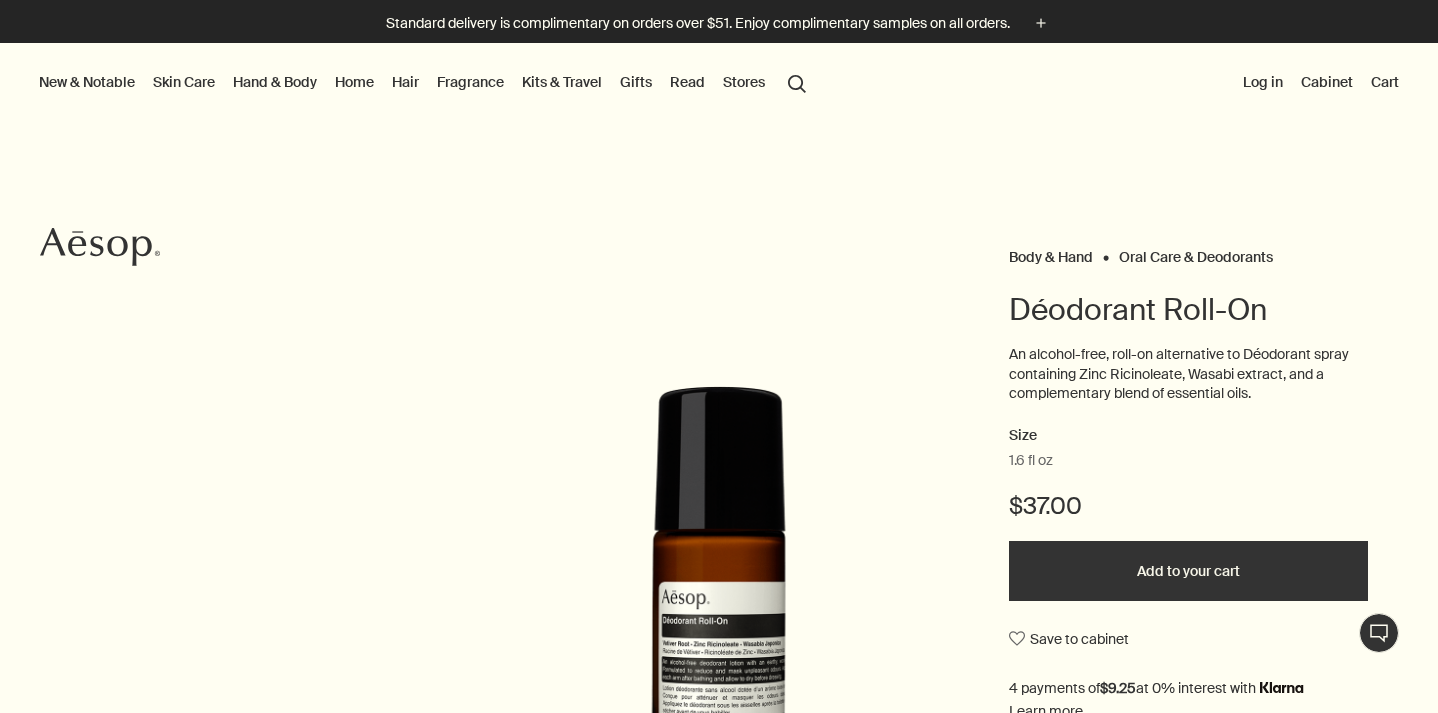 scroll, scrollTop: 0, scrollLeft: 0, axis: both 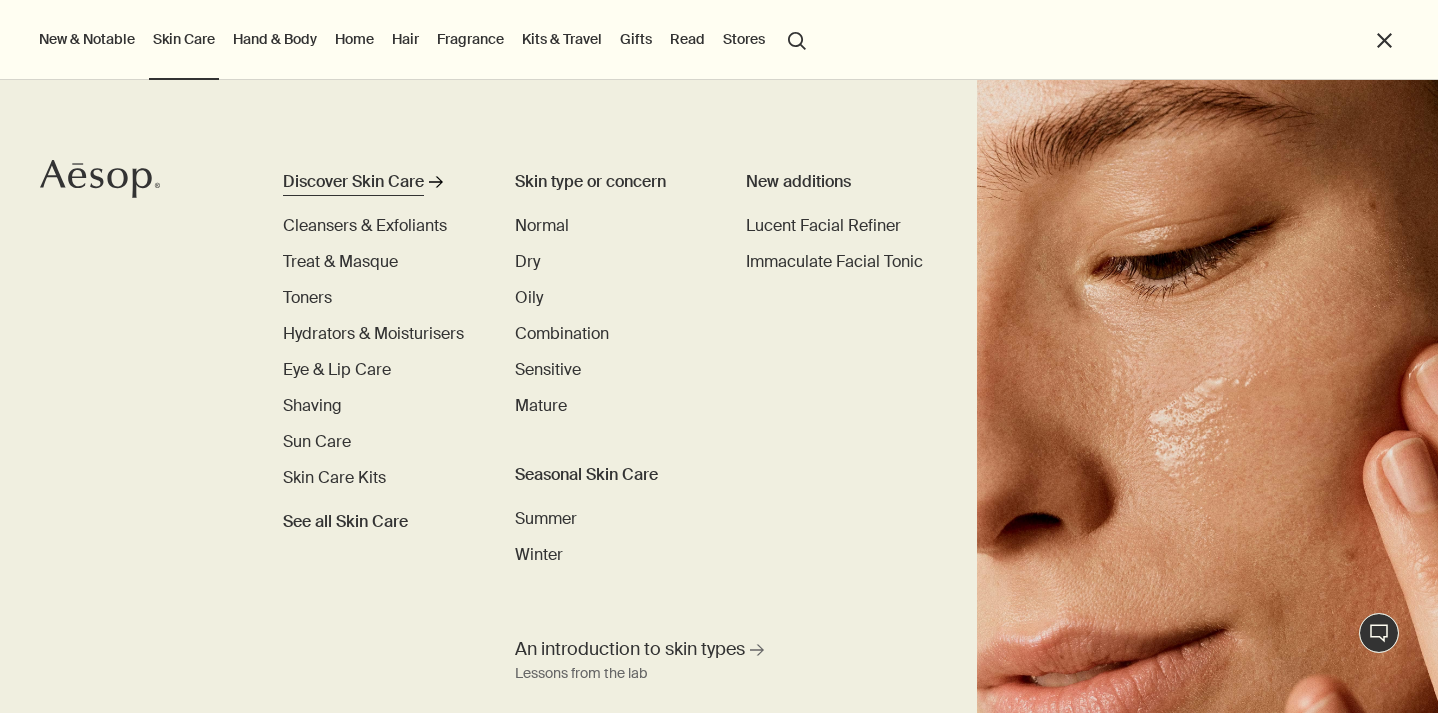 click on "Discover Skin Care" at bounding box center [353, 182] 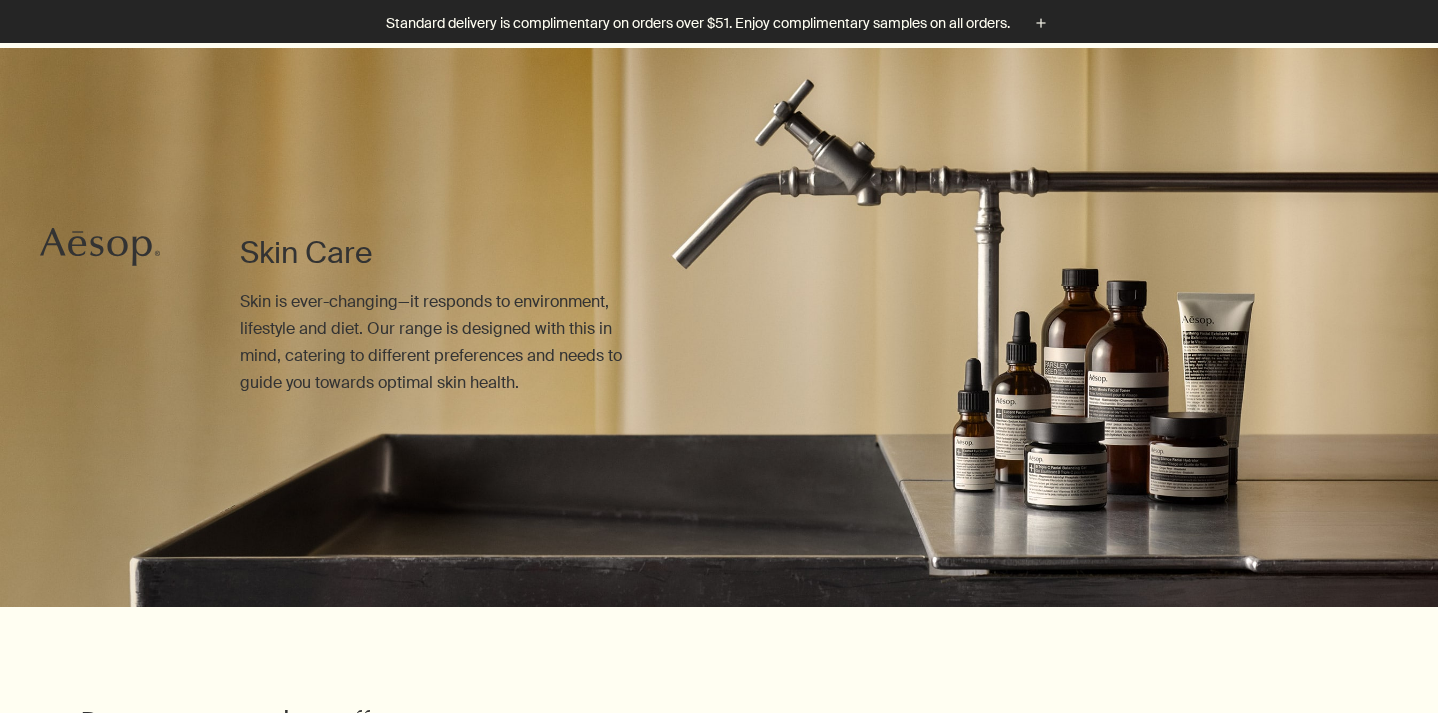 scroll, scrollTop: 448, scrollLeft: 0, axis: vertical 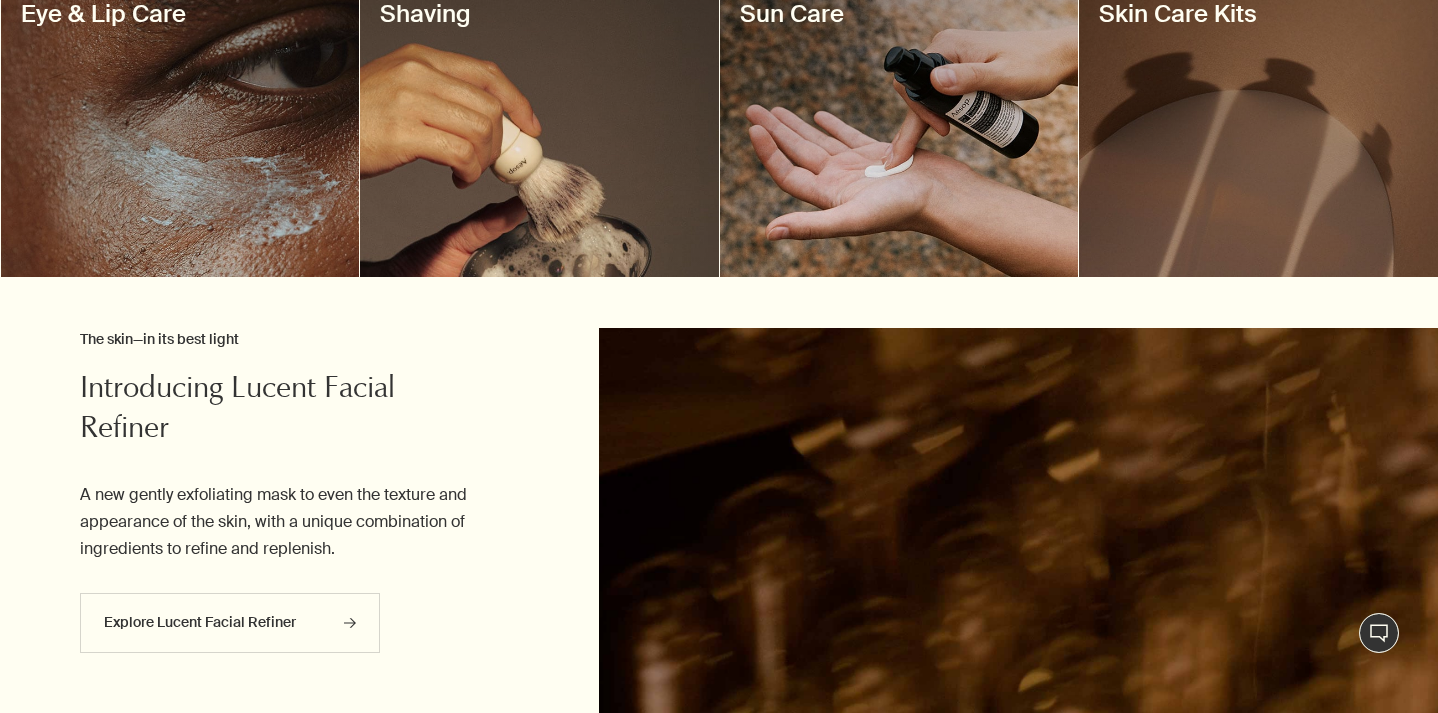 click at bounding box center [180, 127] 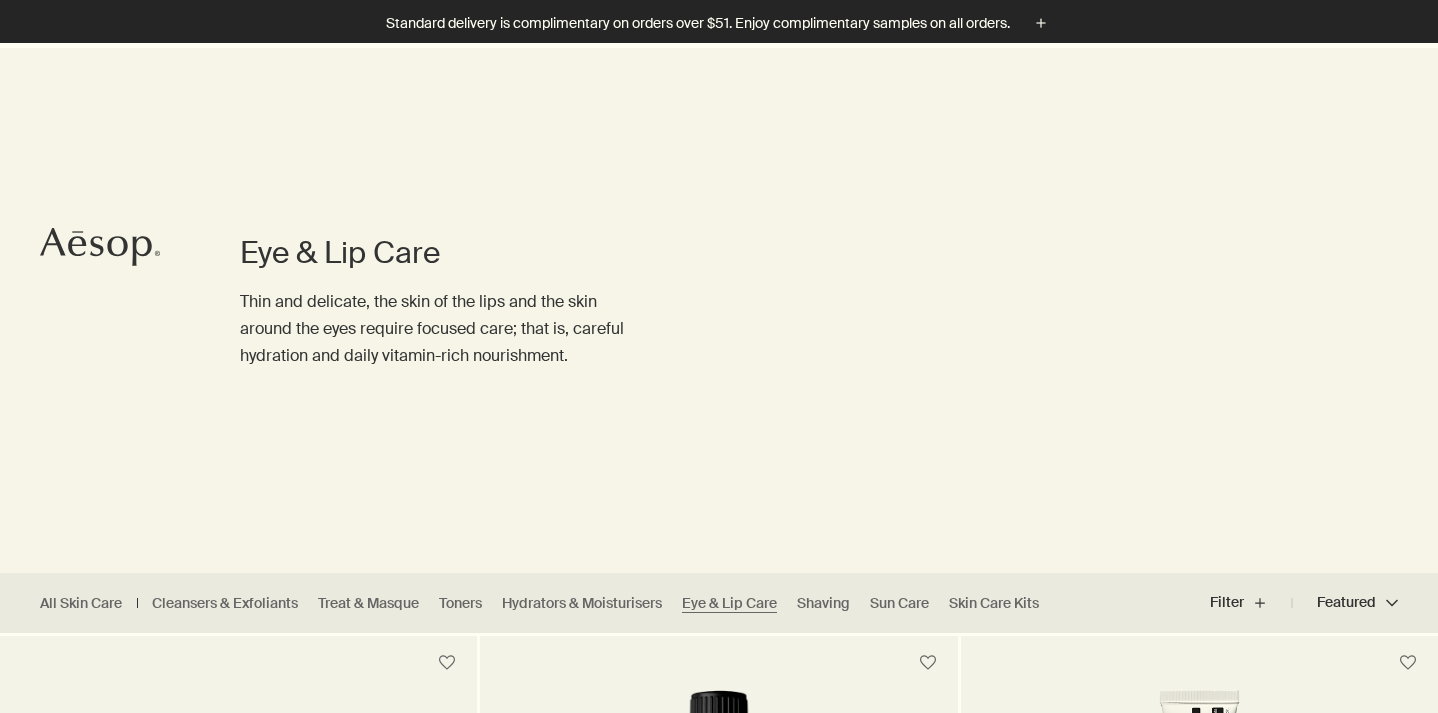 scroll, scrollTop: 314, scrollLeft: 0, axis: vertical 